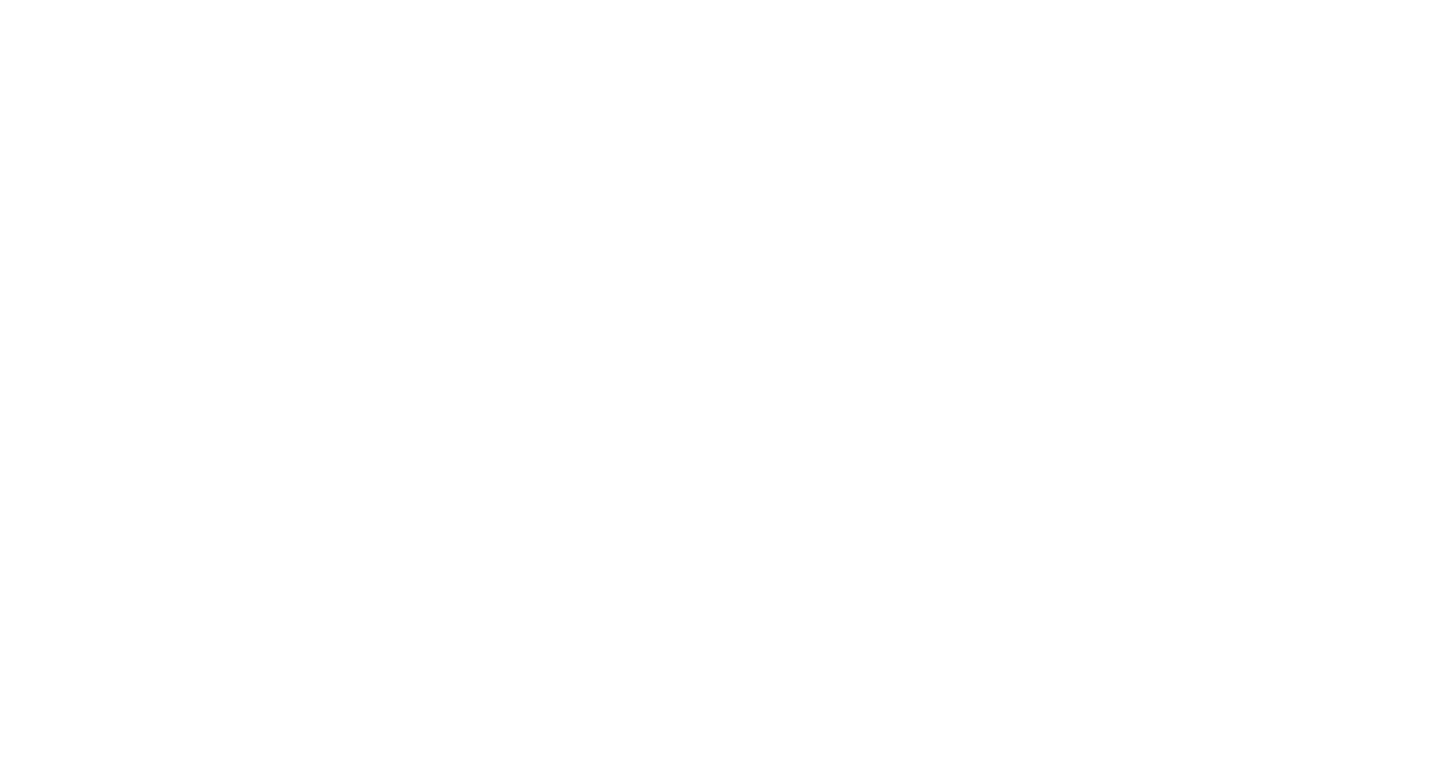 scroll, scrollTop: 0, scrollLeft: 0, axis: both 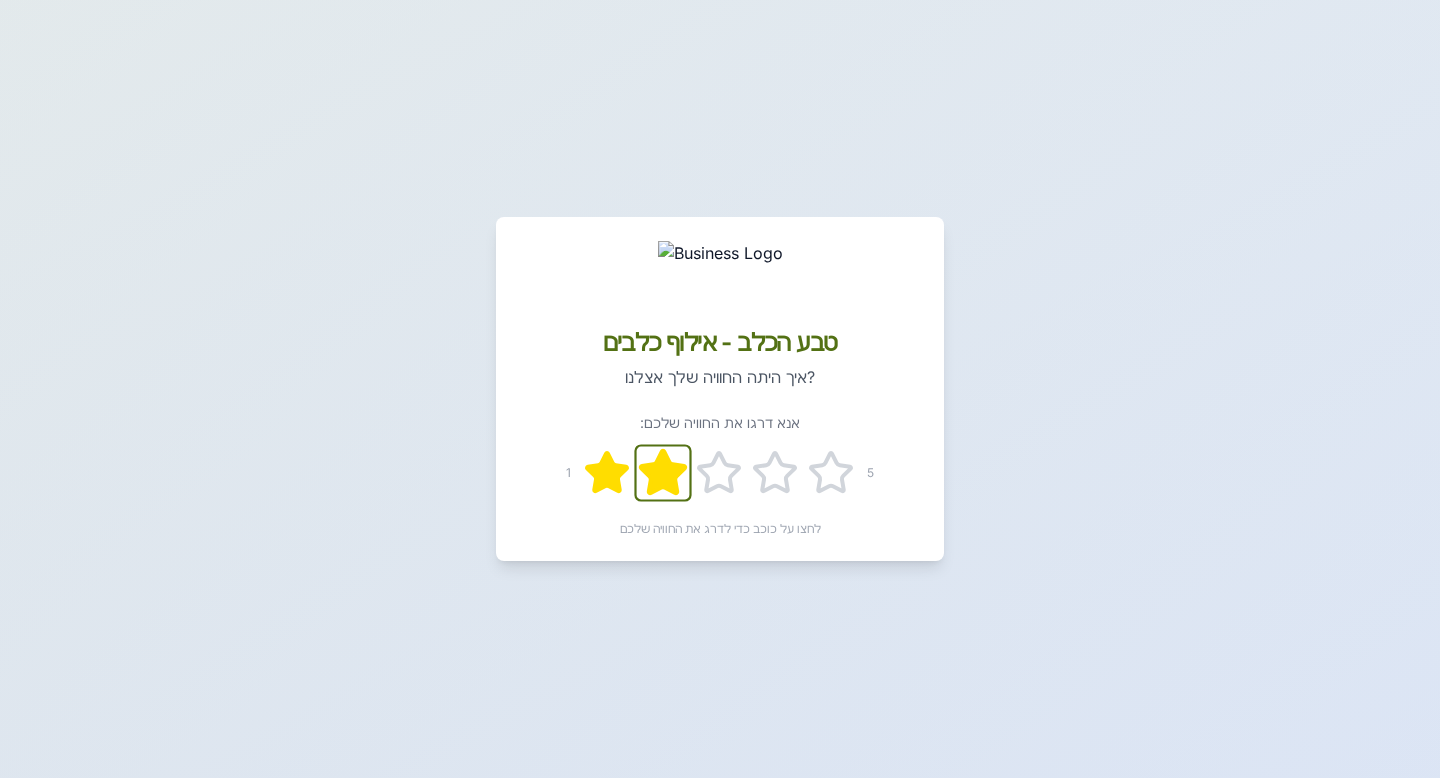 click at bounding box center [607, 472] 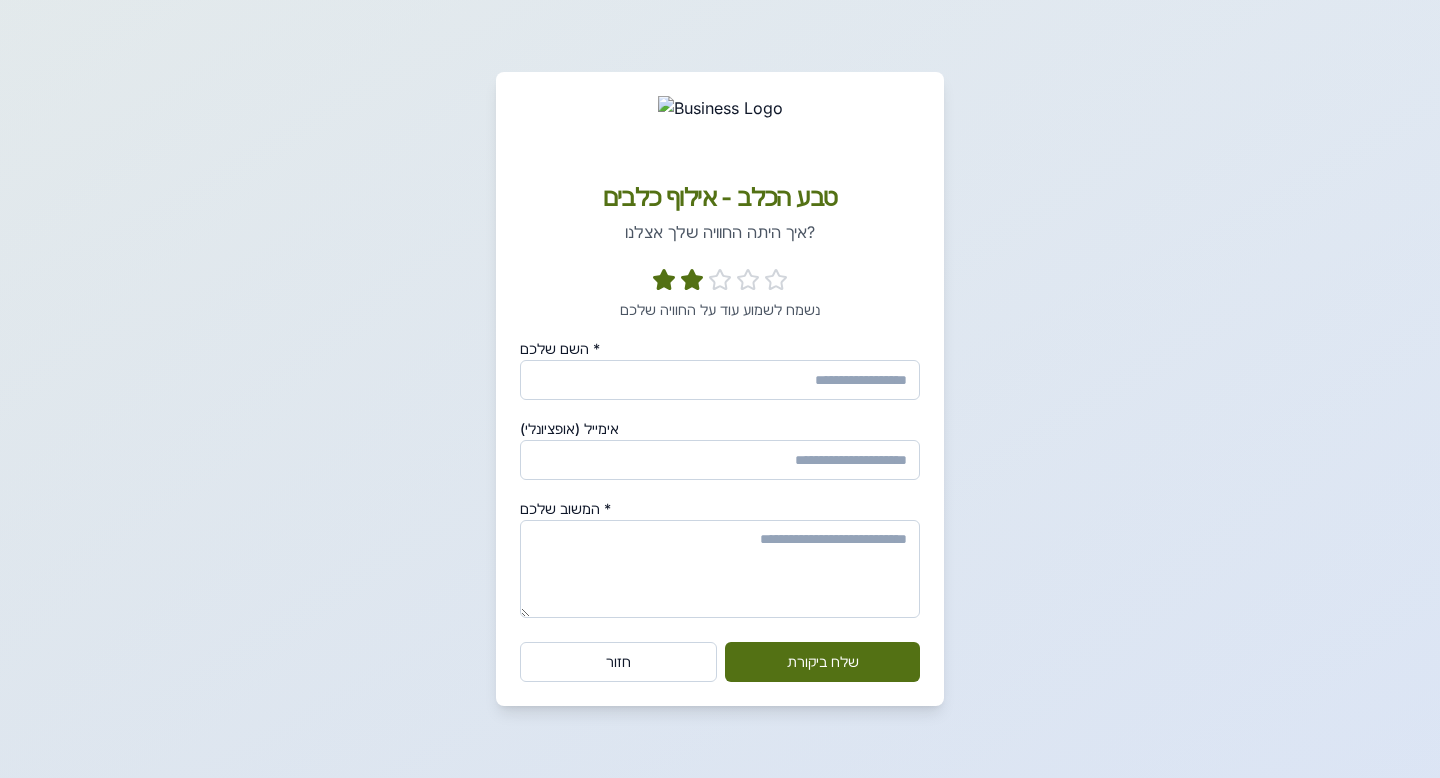 click on "השם שלכם *" at bounding box center [720, 380] 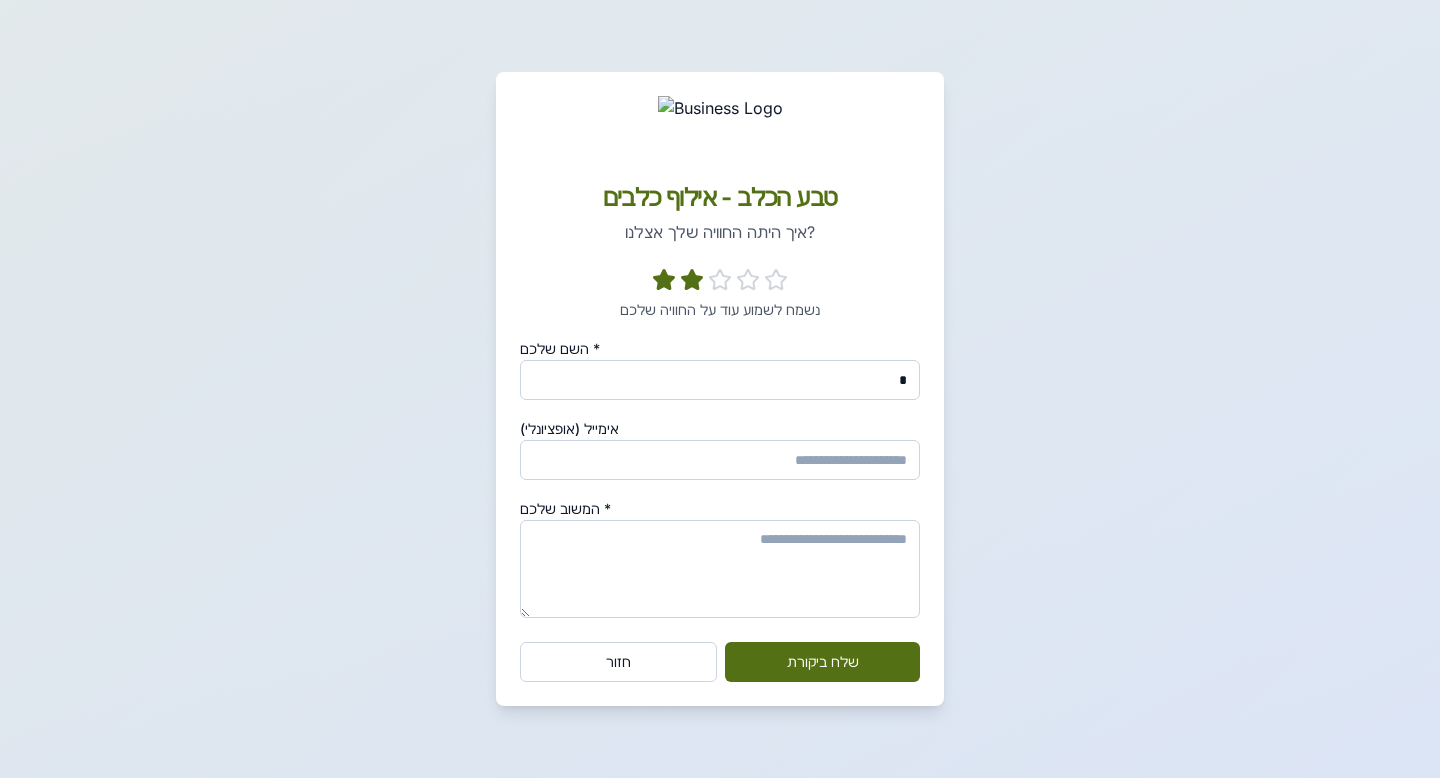 type on "*" 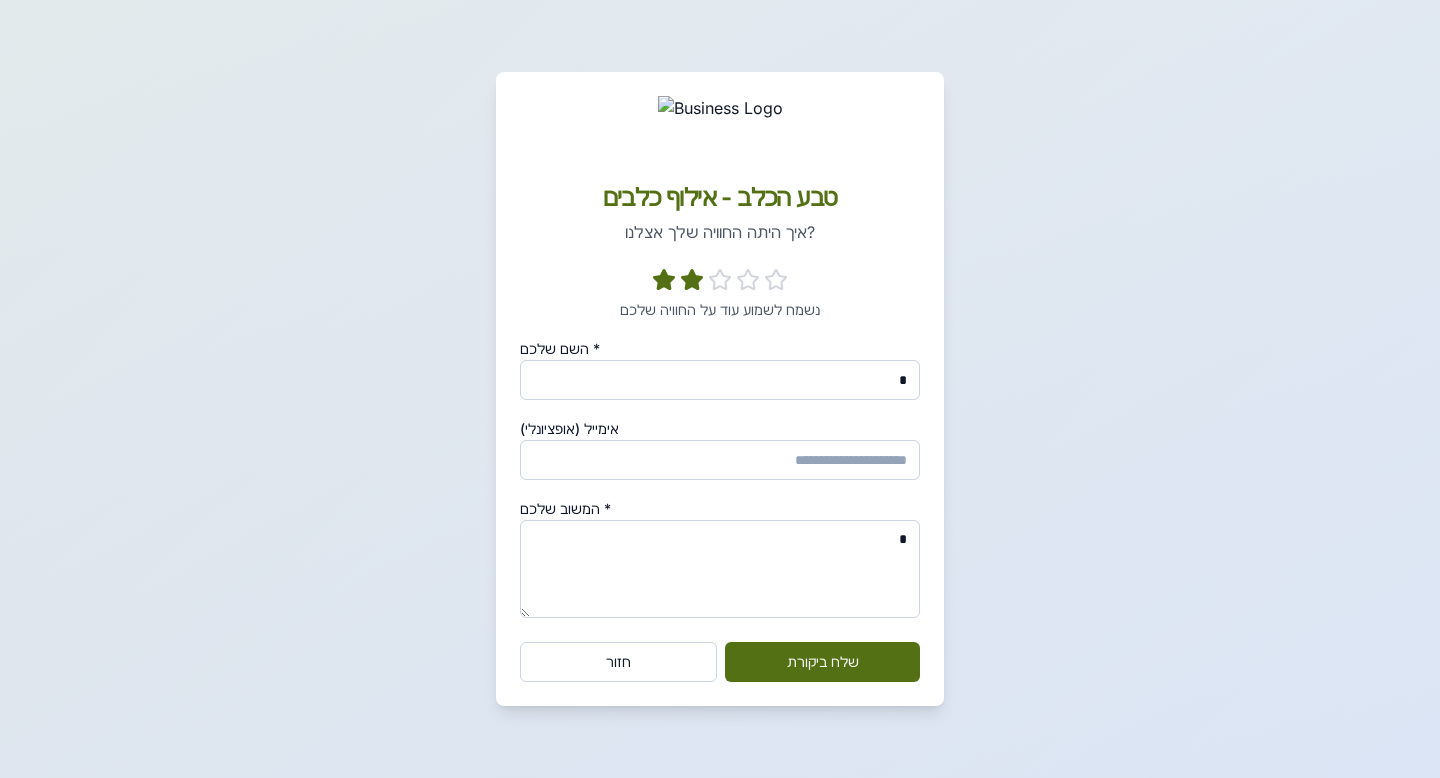 type on "*" 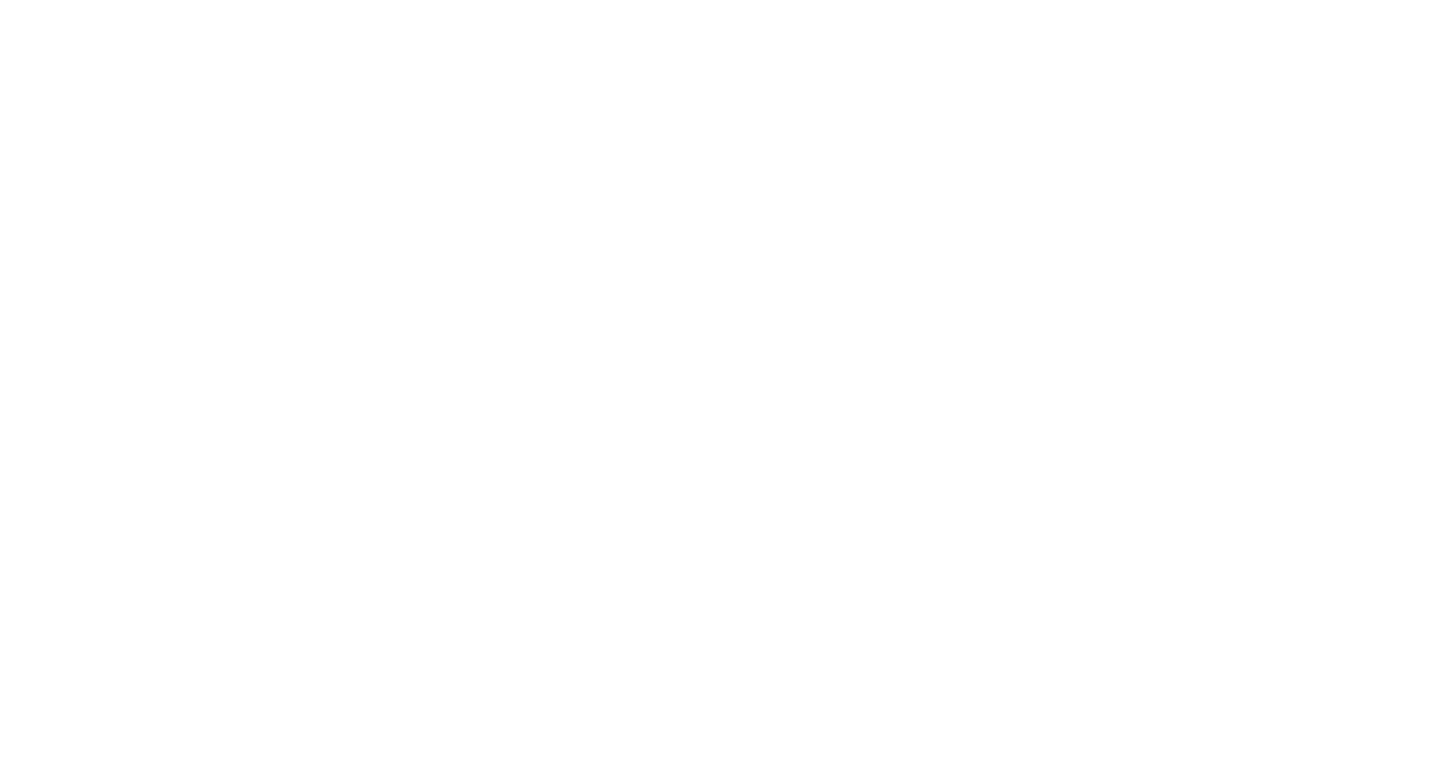 scroll, scrollTop: 0, scrollLeft: 0, axis: both 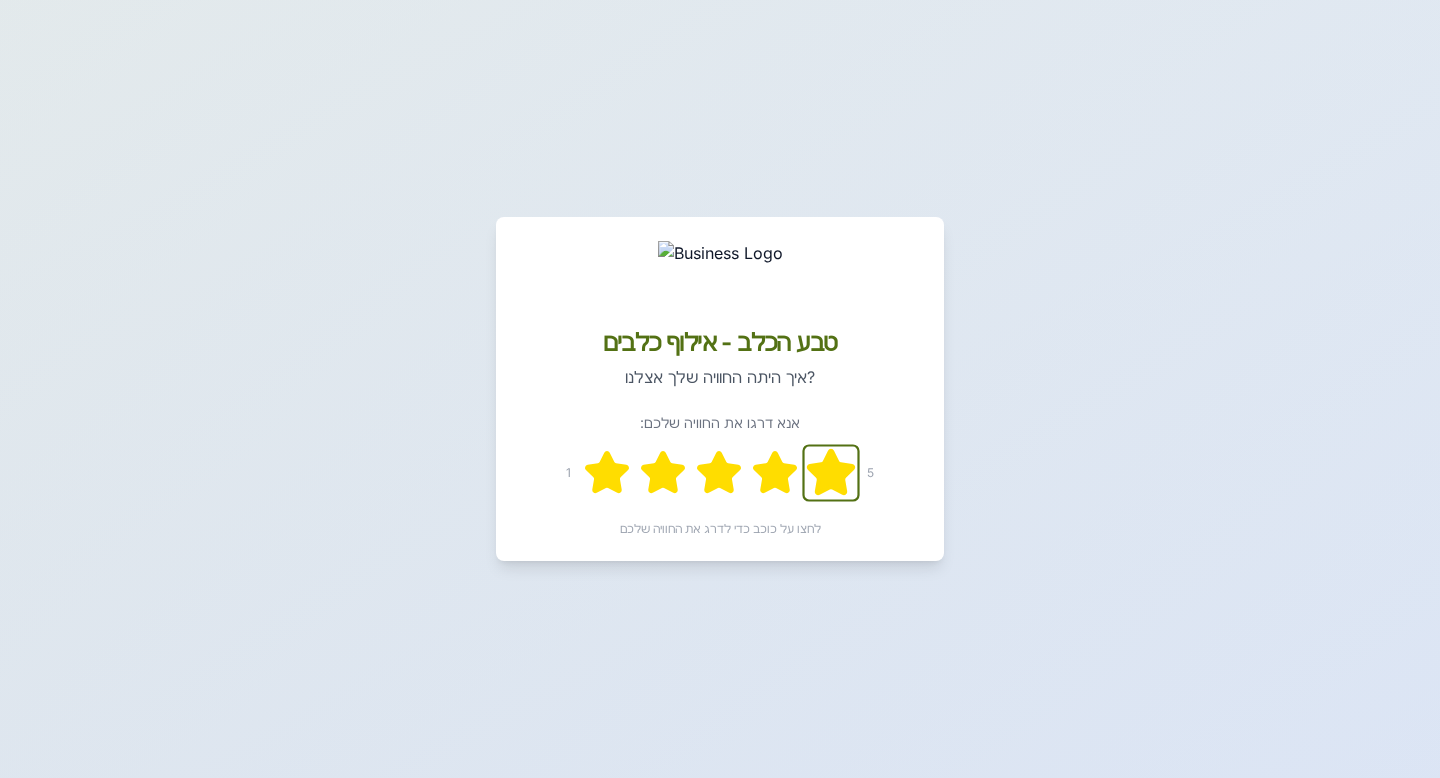 click at bounding box center [607, 472] 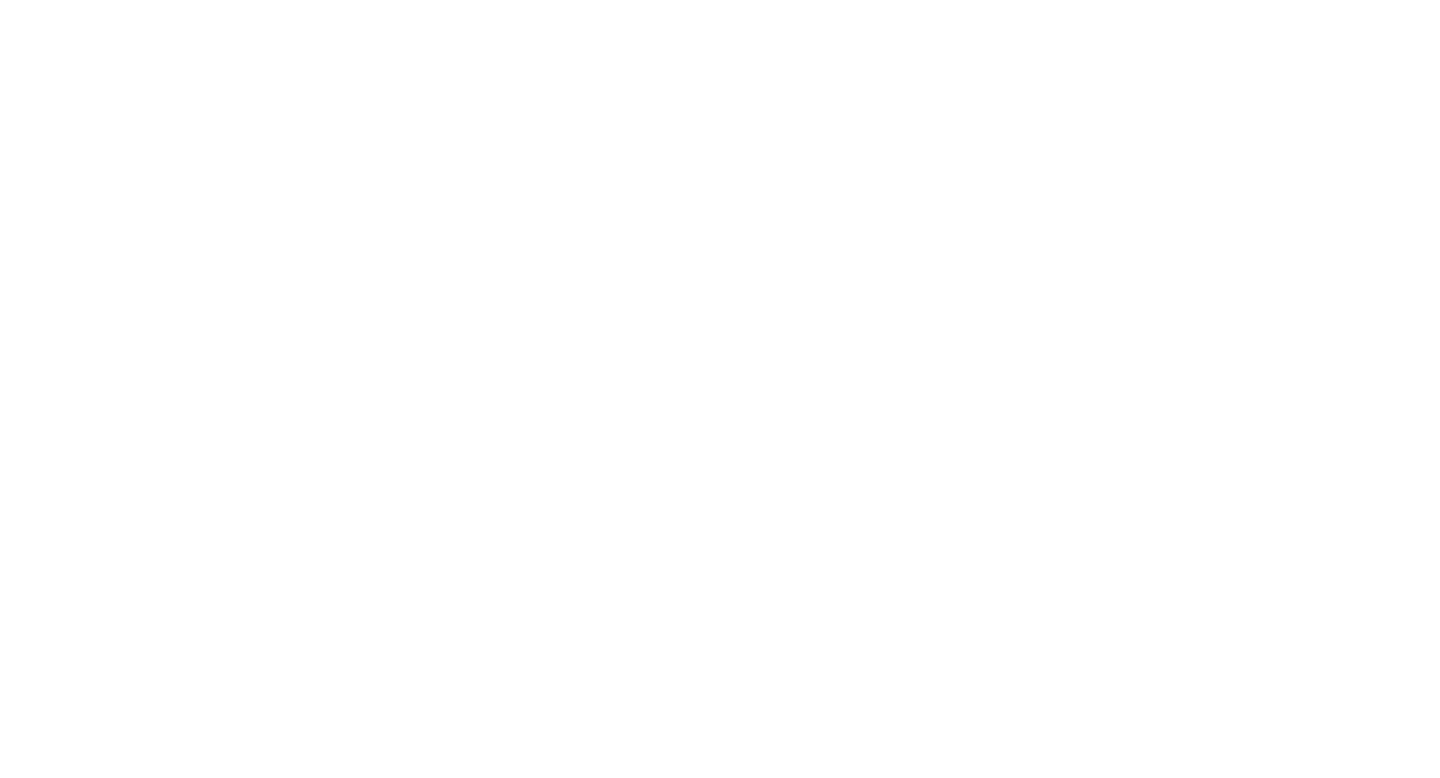 scroll, scrollTop: 0, scrollLeft: 0, axis: both 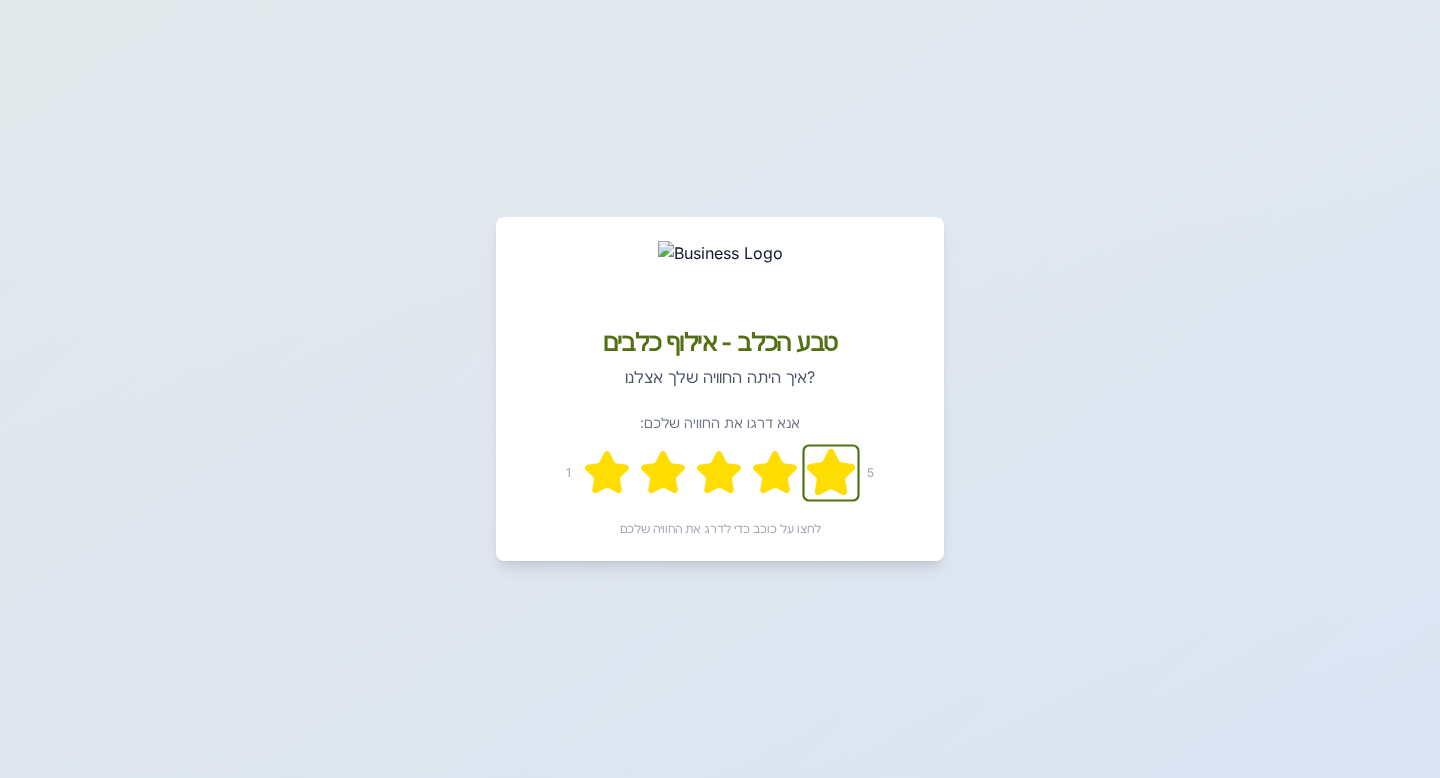 click at bounding box center (607, 472) 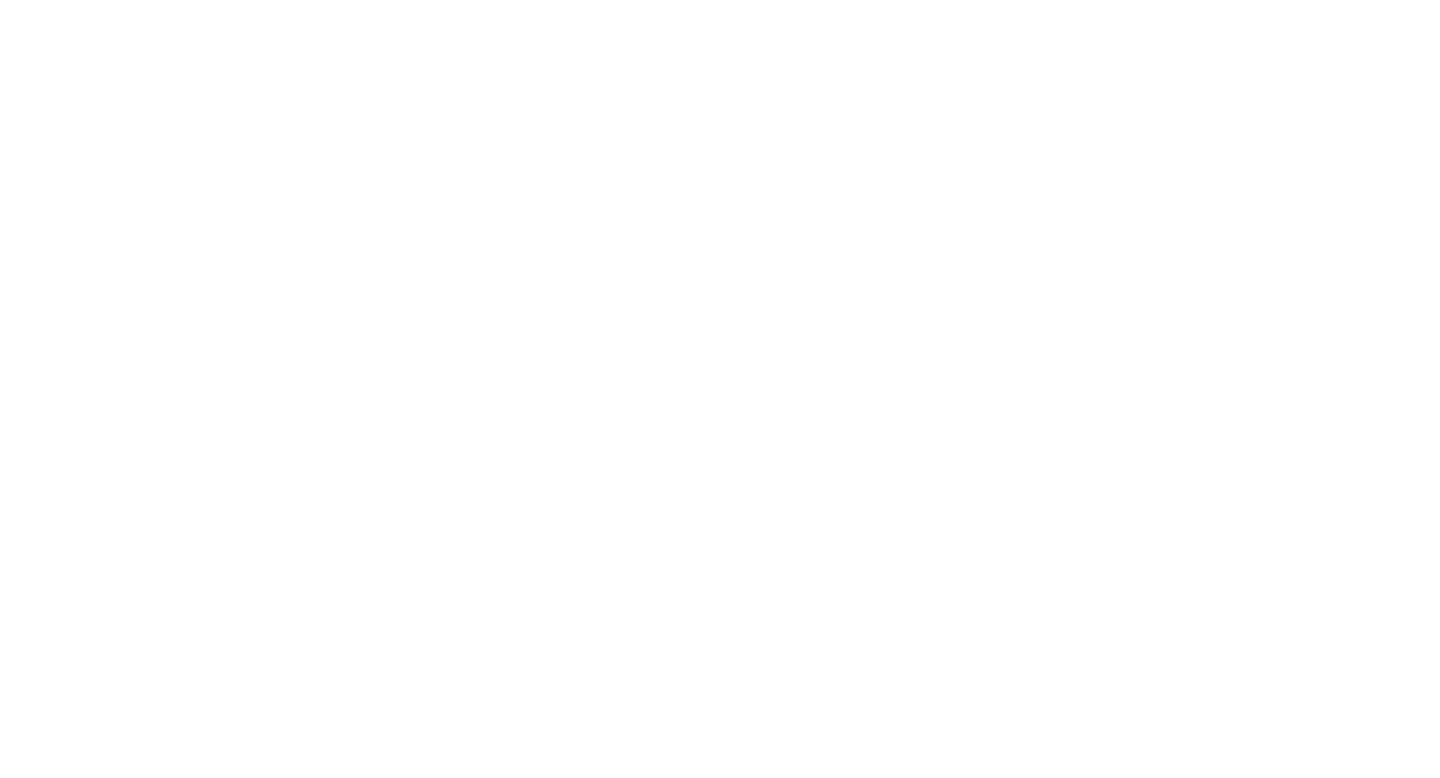 scroll, scrollTop: 0, scrollLeft: 0, axis: both 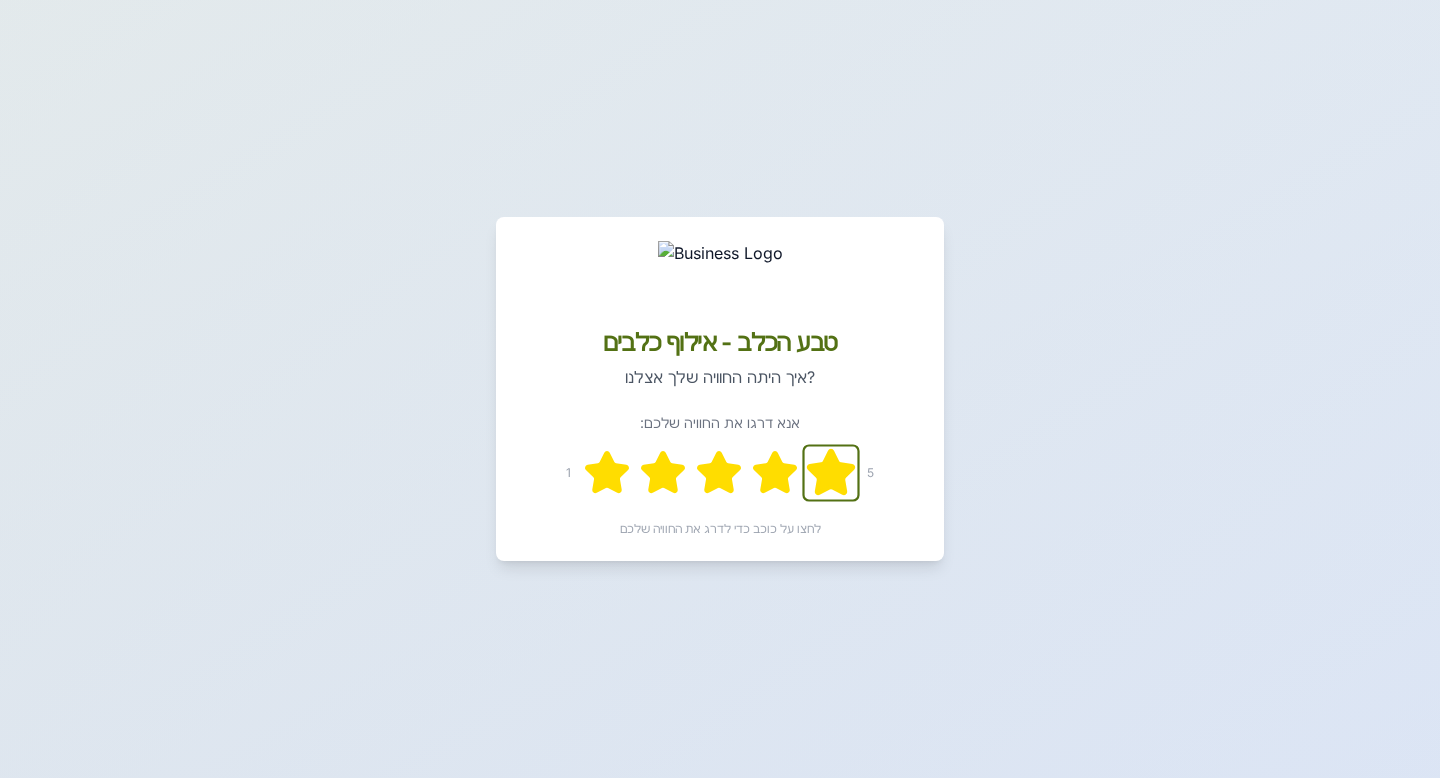 click at bounding box center (607, 472) 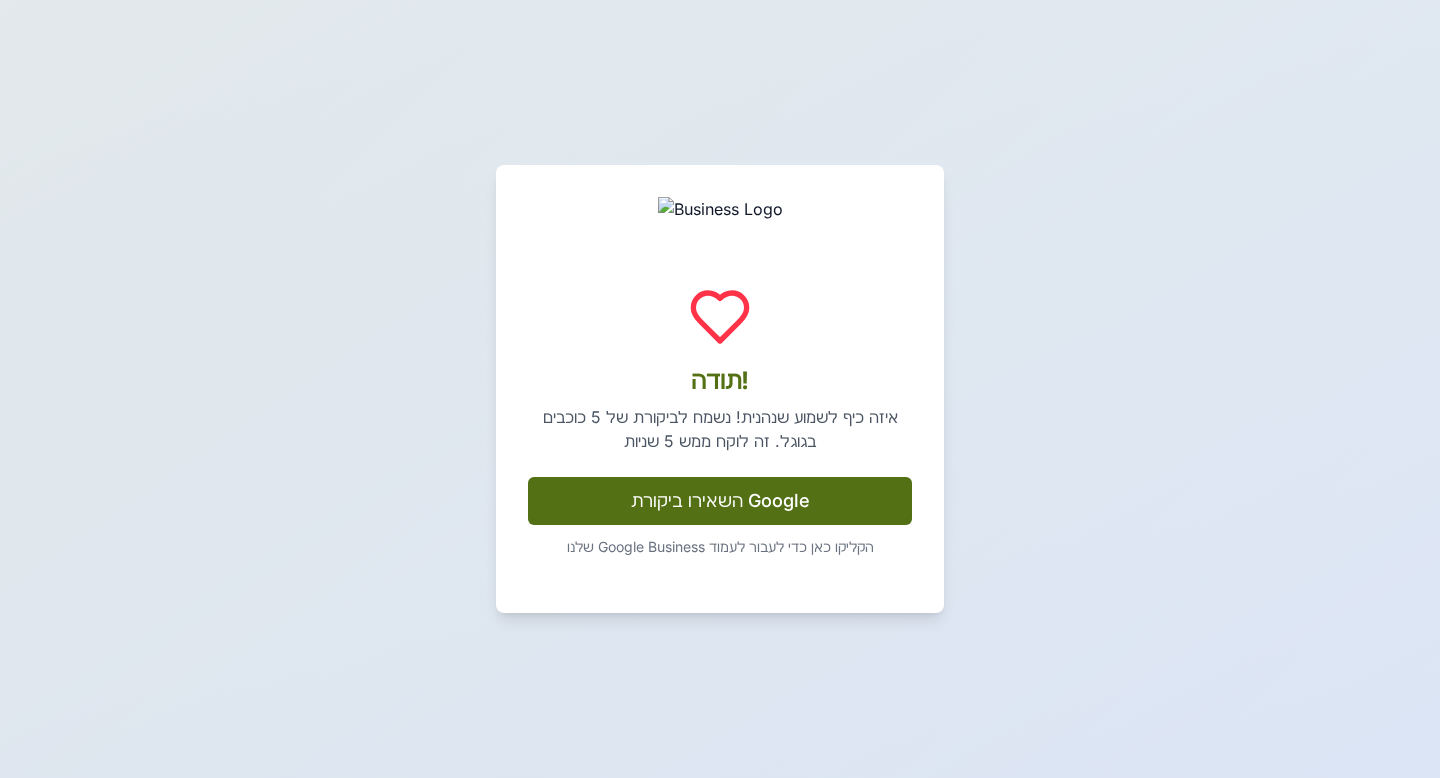 click on "השאירו ביקורת Google" at bounding box center [720, 501] 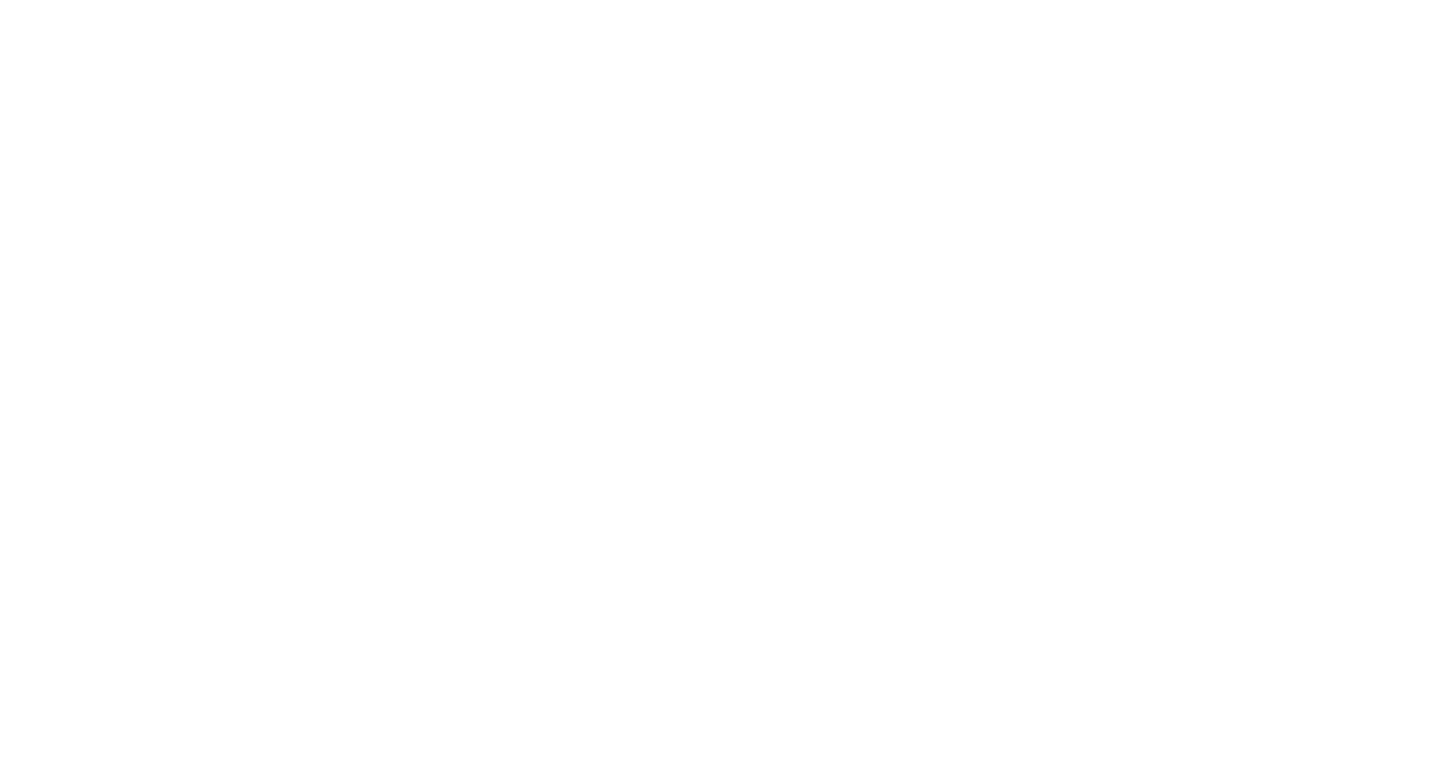 scroll, scrollTop: 0, scrollLeft: 0, axis: both 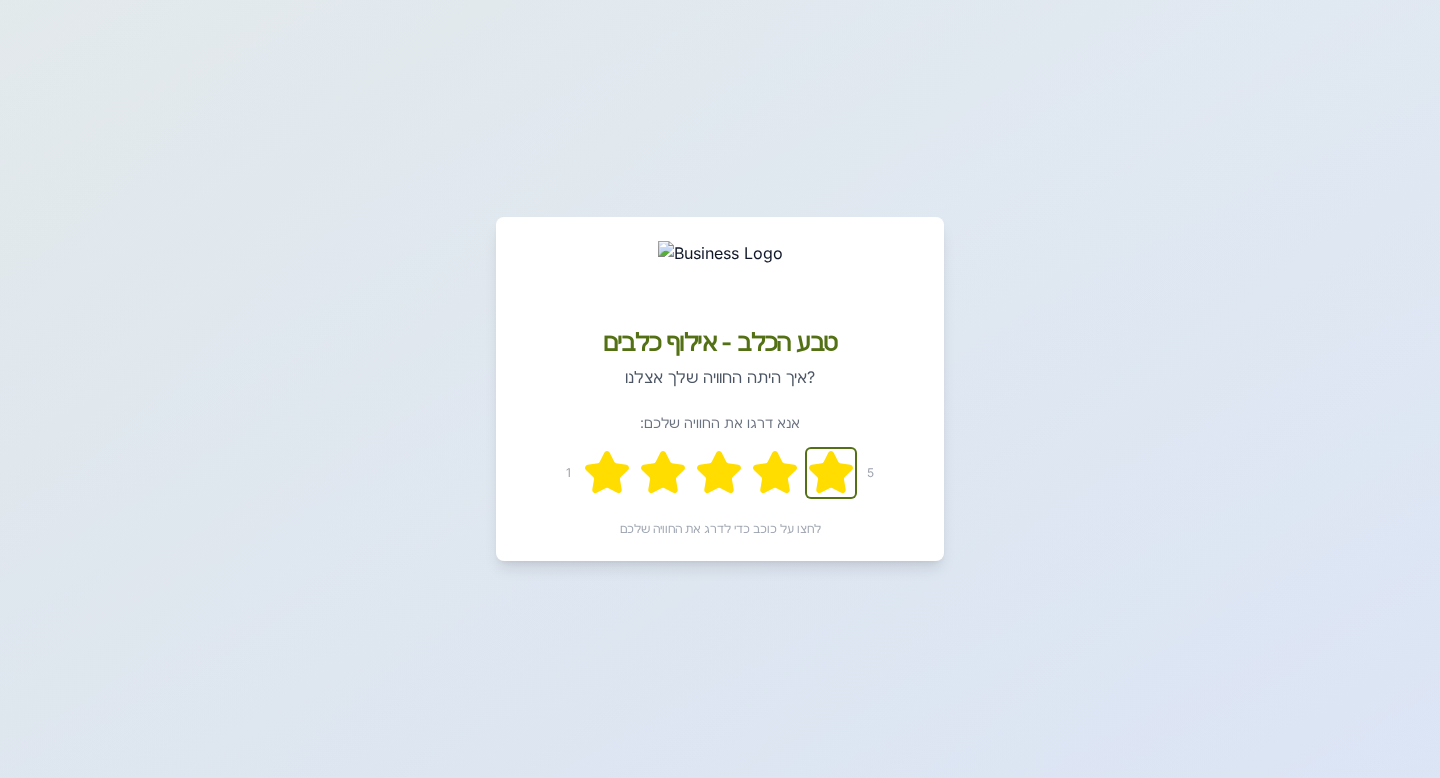 click at bounding box center [607, 472] 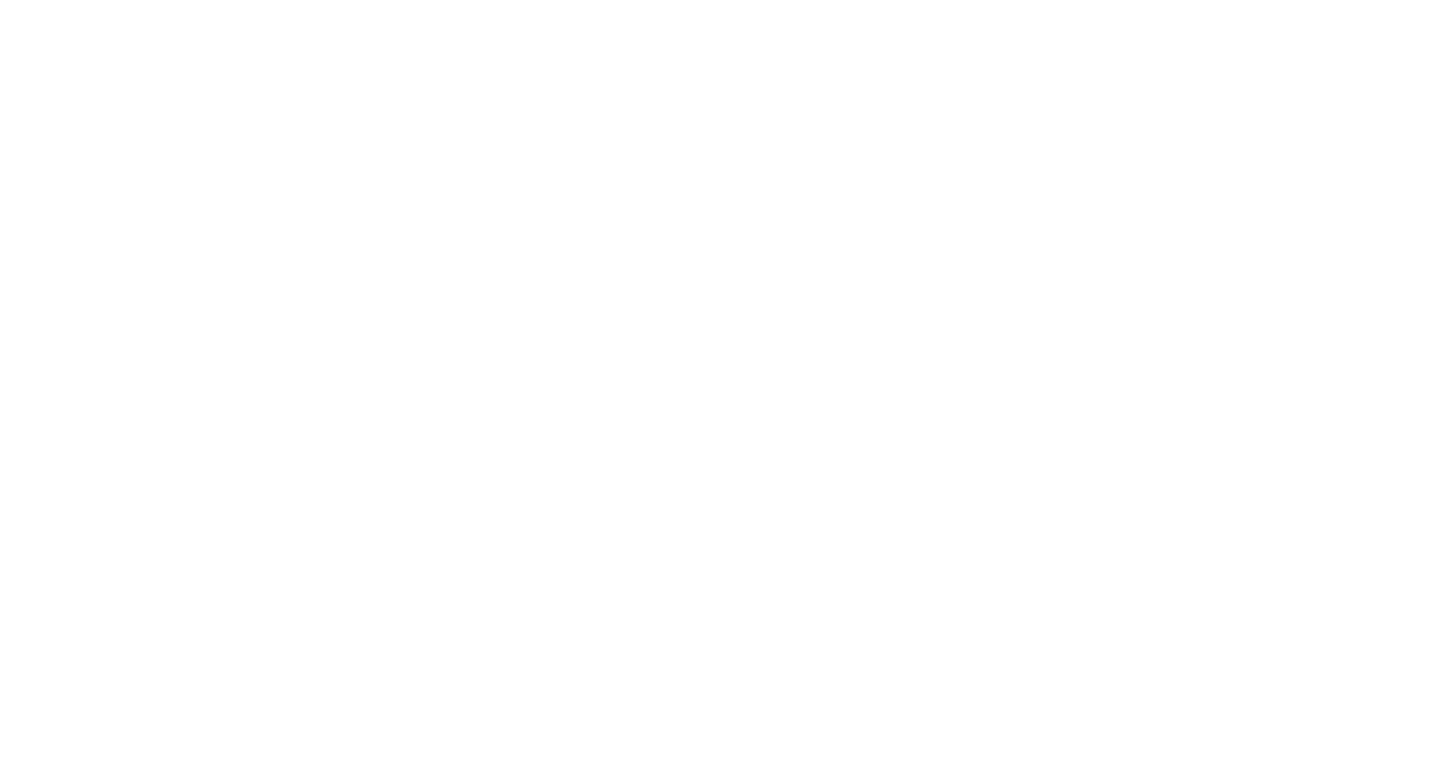 scroll, scrollTop: 0, scrollLeft: 0, axis: both 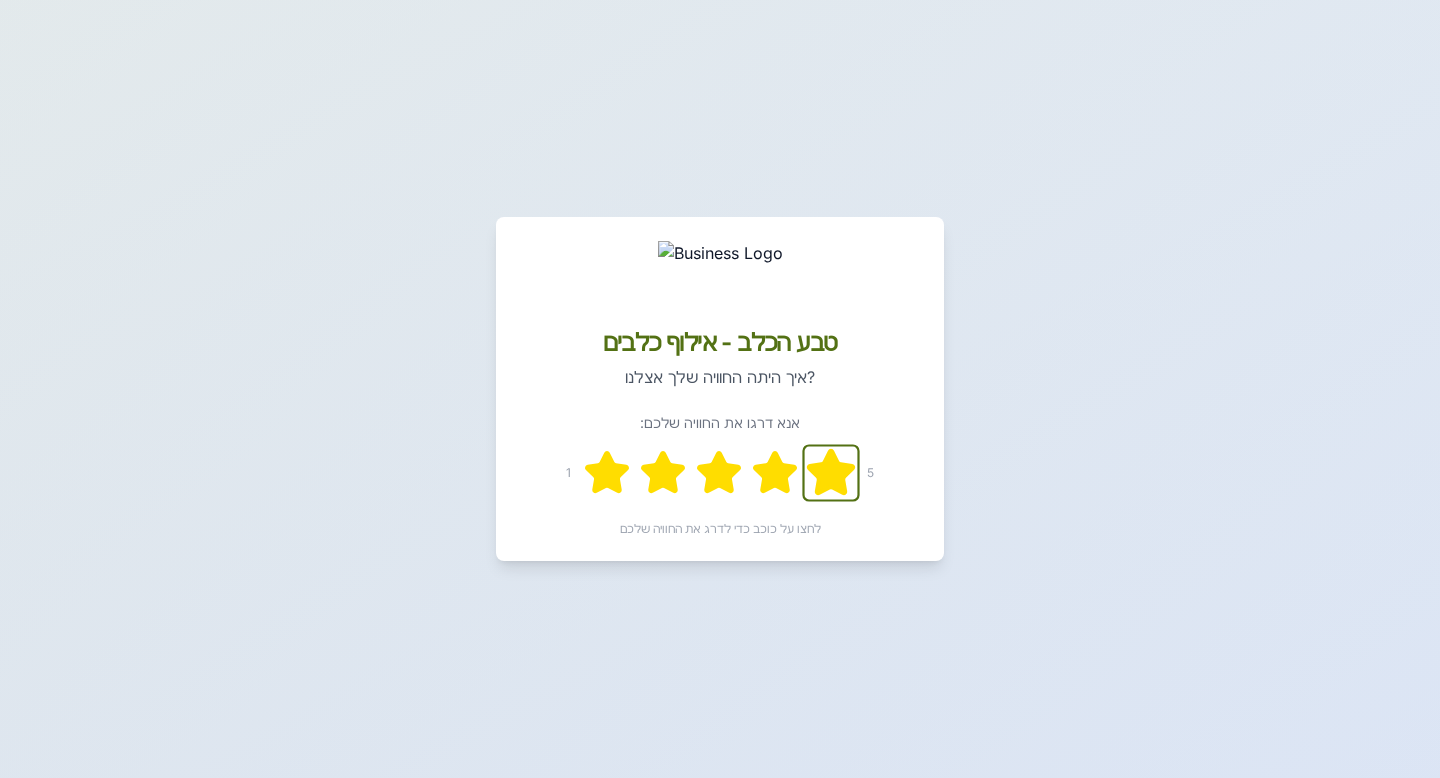 click at bounding box center (607, 472) 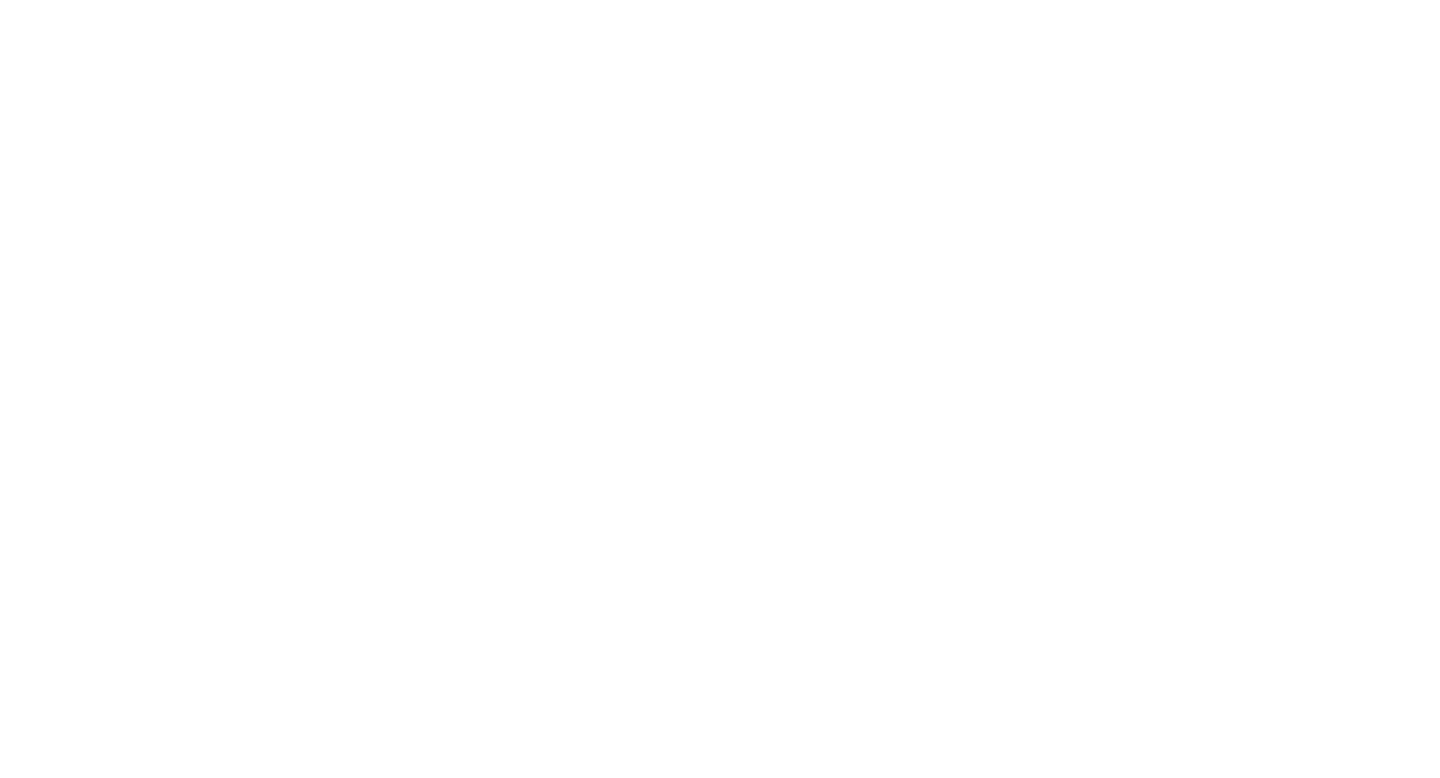 scroll, scrollTop: 0, scrollLeft: 0, axis: both 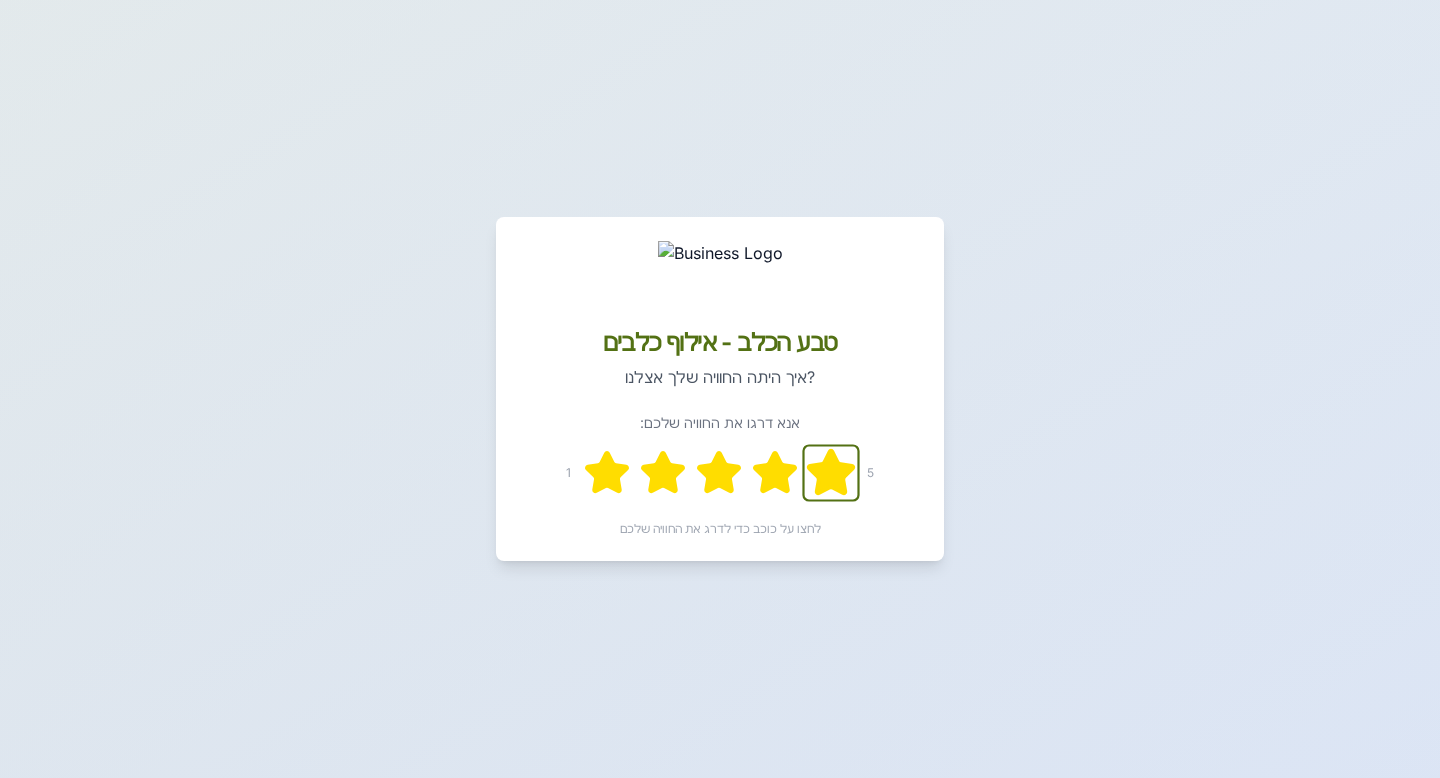 click at bounding box center [607, 472] 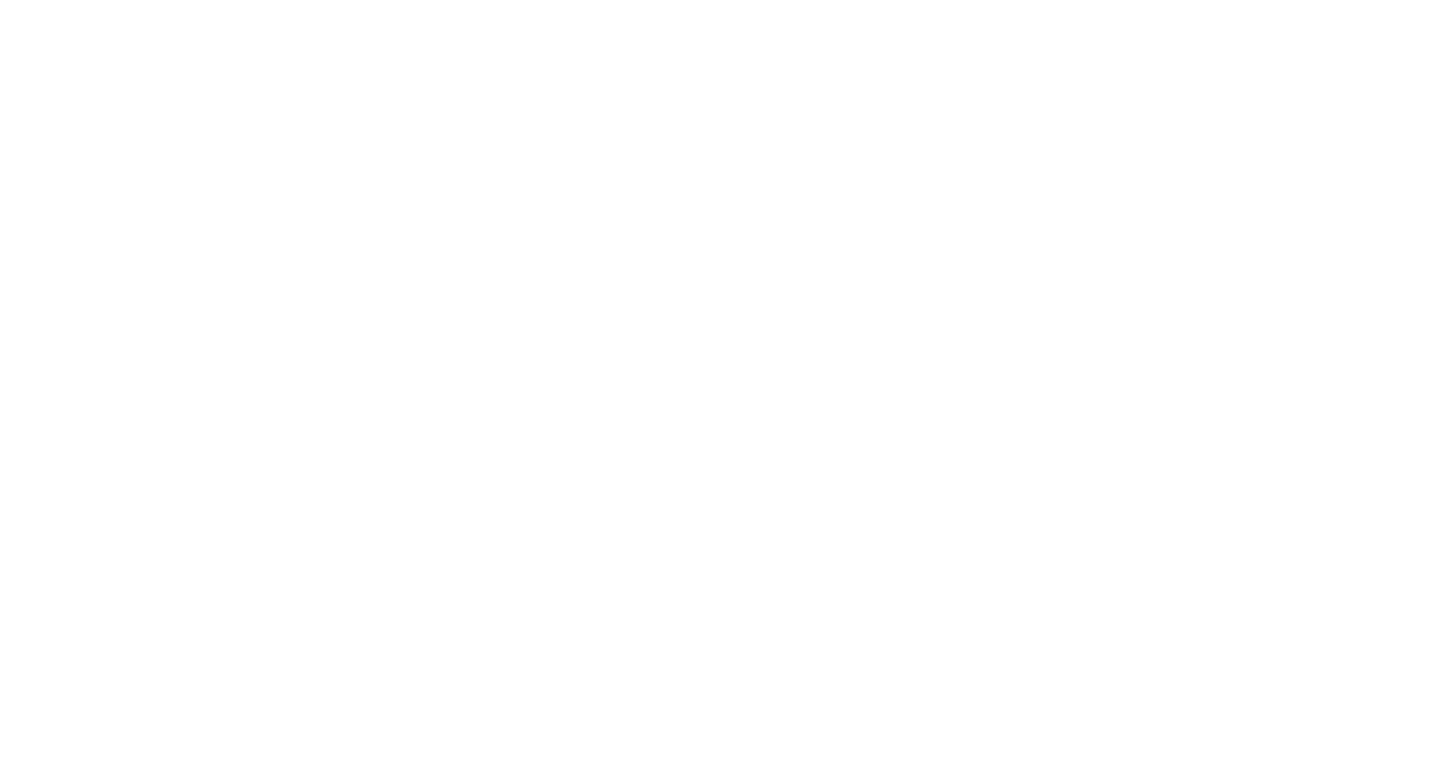 scroll, scrollTop: 0, scrollLeft: 0, axis: both 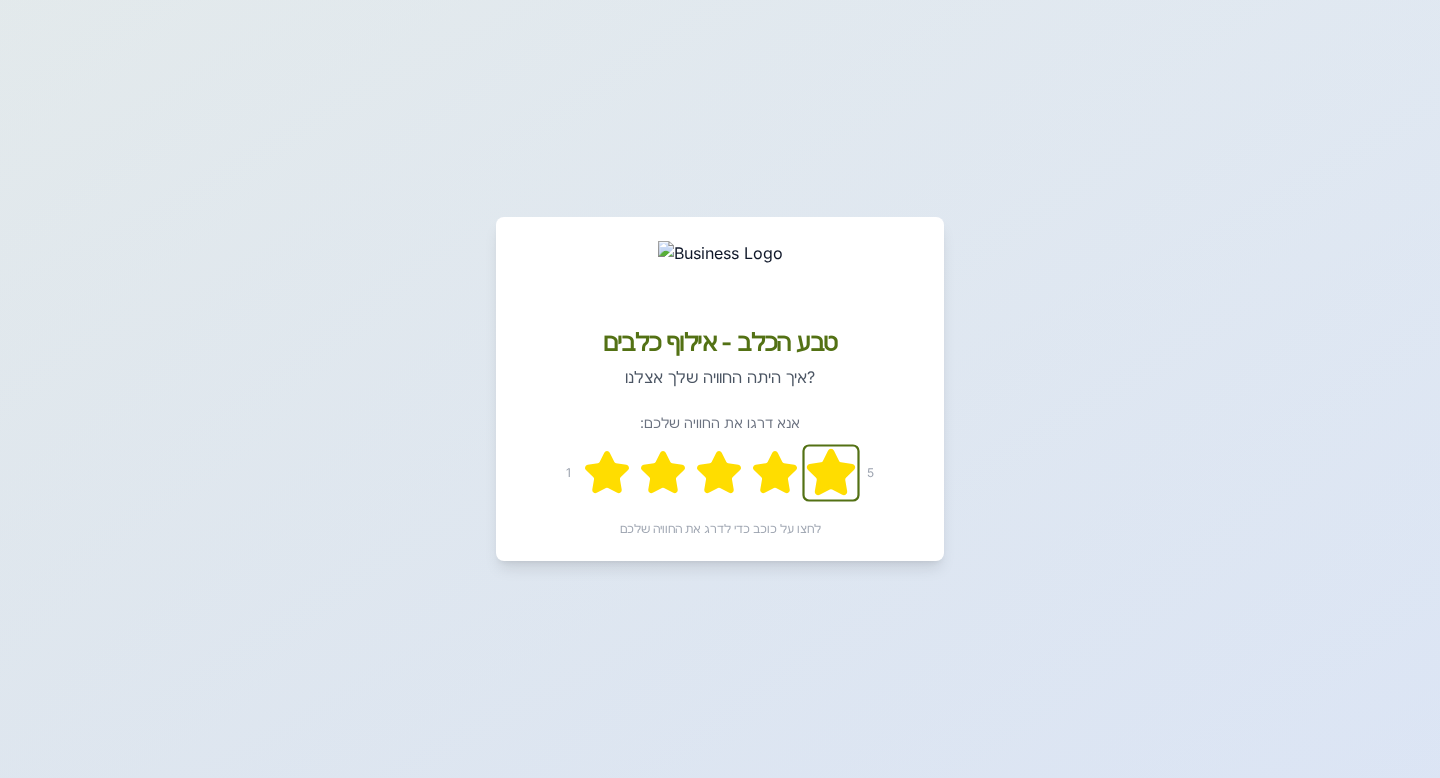 click at bounding box center (607, 472) 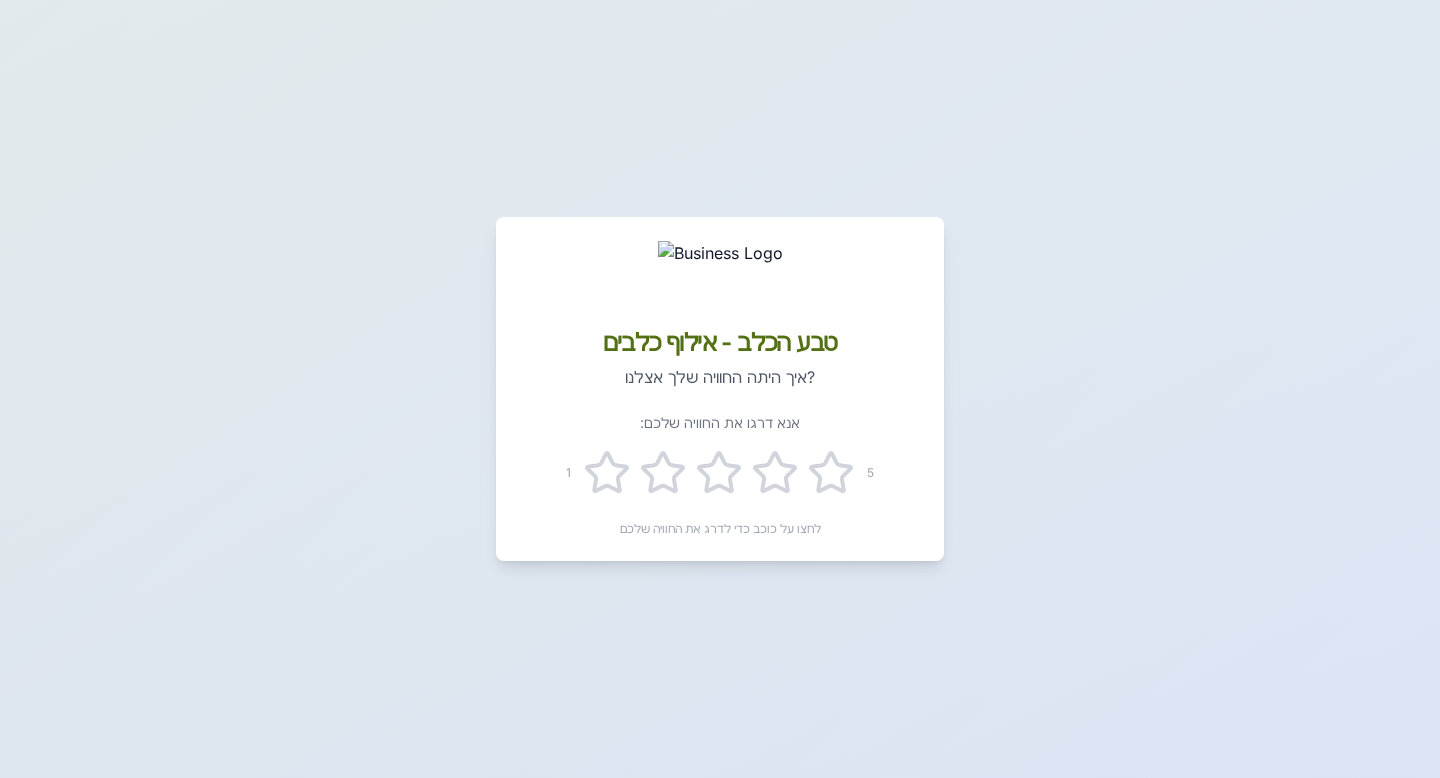 scroll, scrollTop: 0, scrollLeft: 0, axis: both 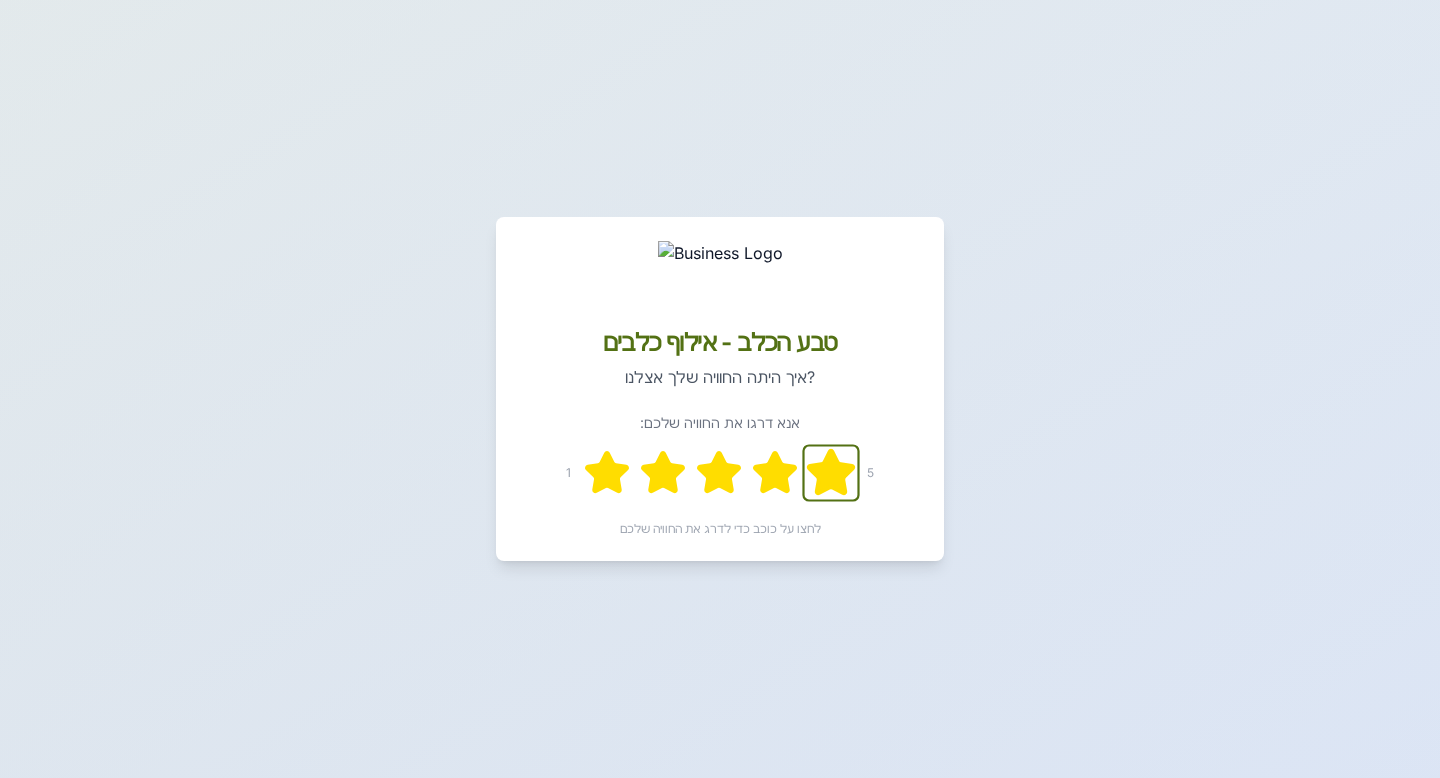 click at bounding box center (607, 472) 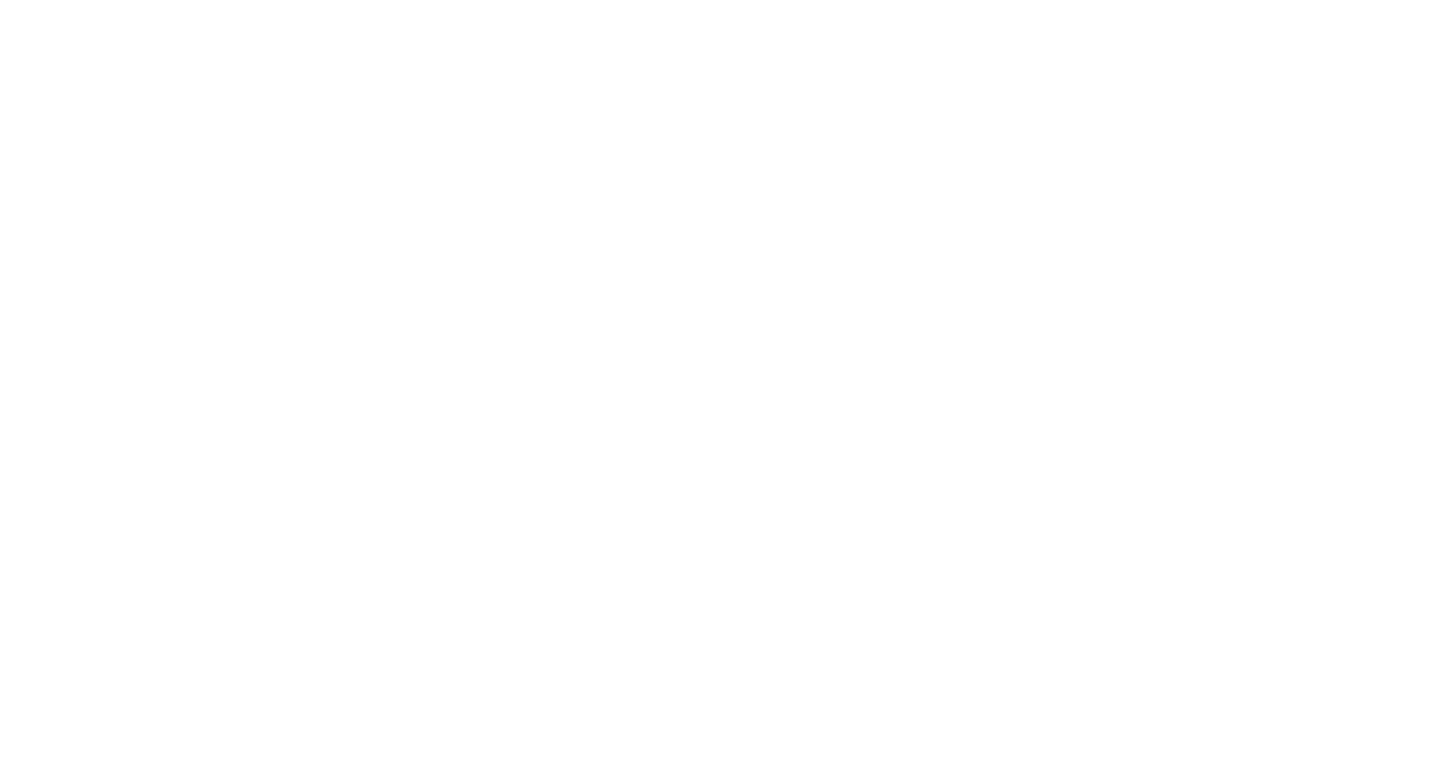 scroll, scrollTop: 0, scrollLeft: 0, axis: both 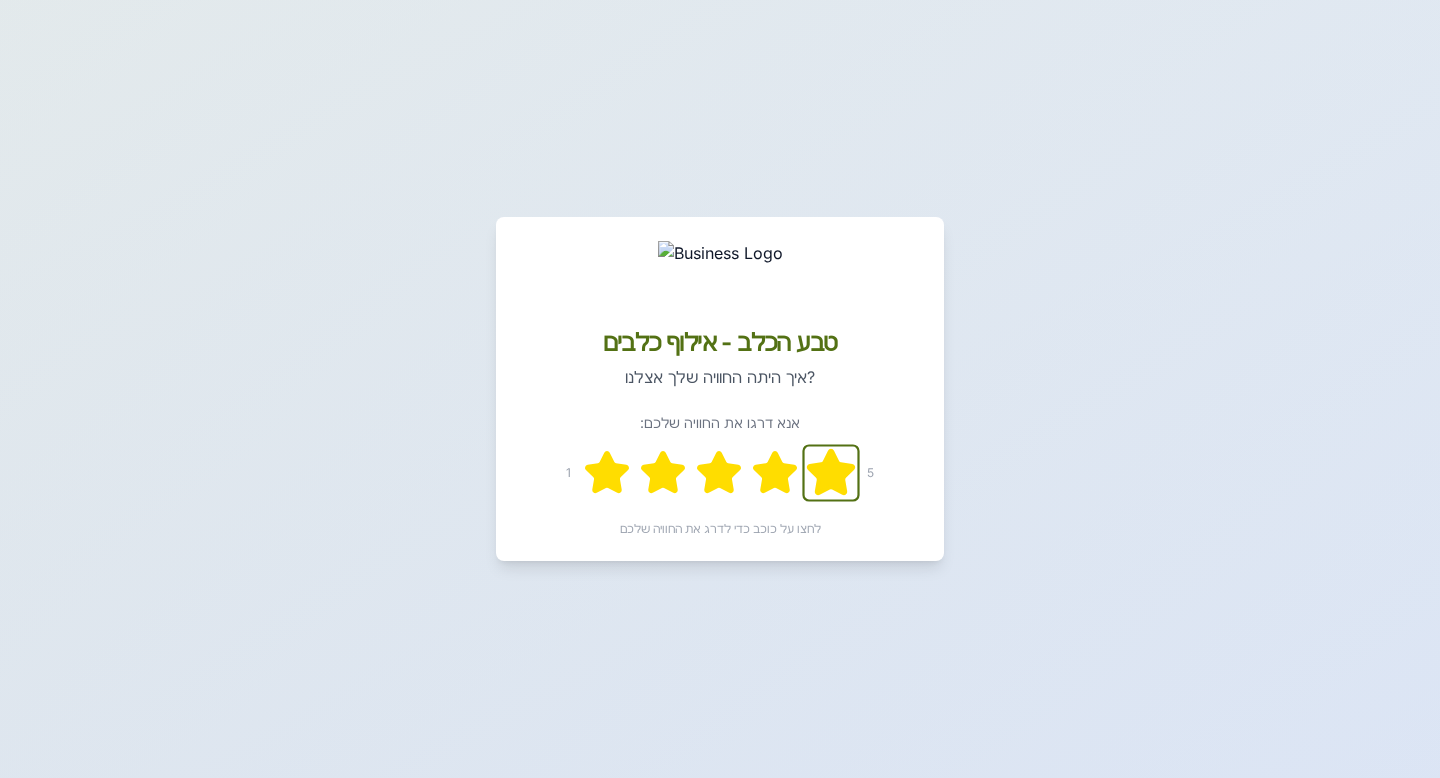 click at bounding box center (607, 472) 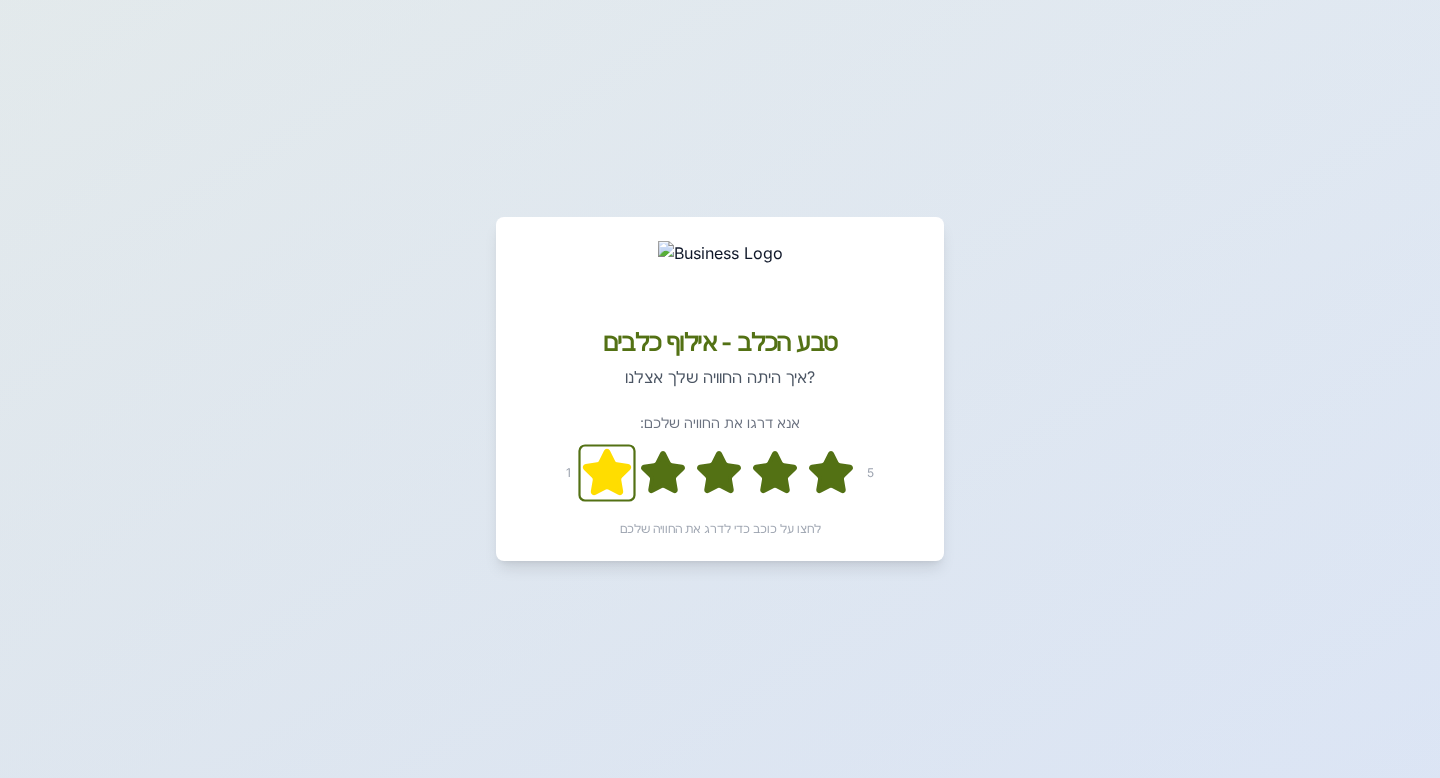 click at bounding box center [607, 472] 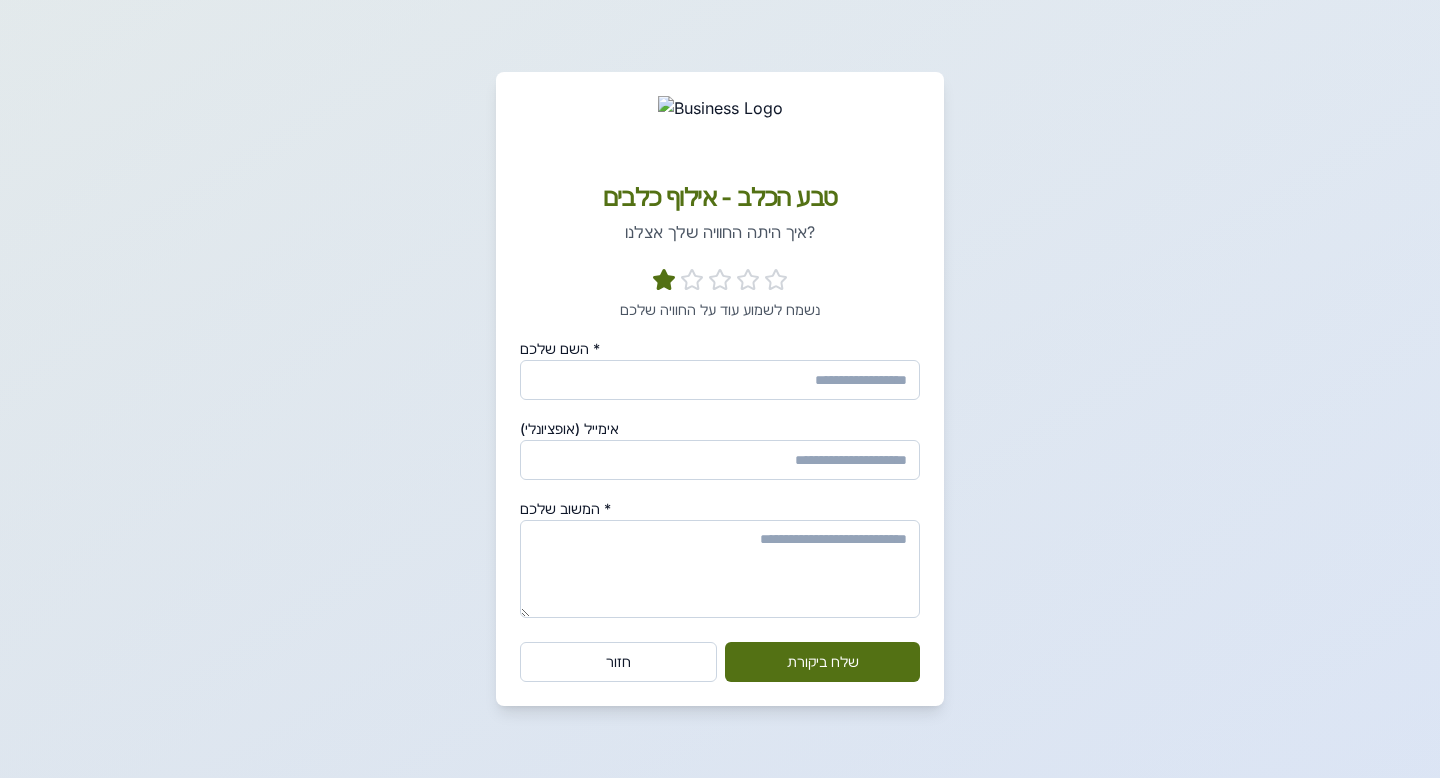 click on "השם שלכם *" at bounding box center (720, 380) 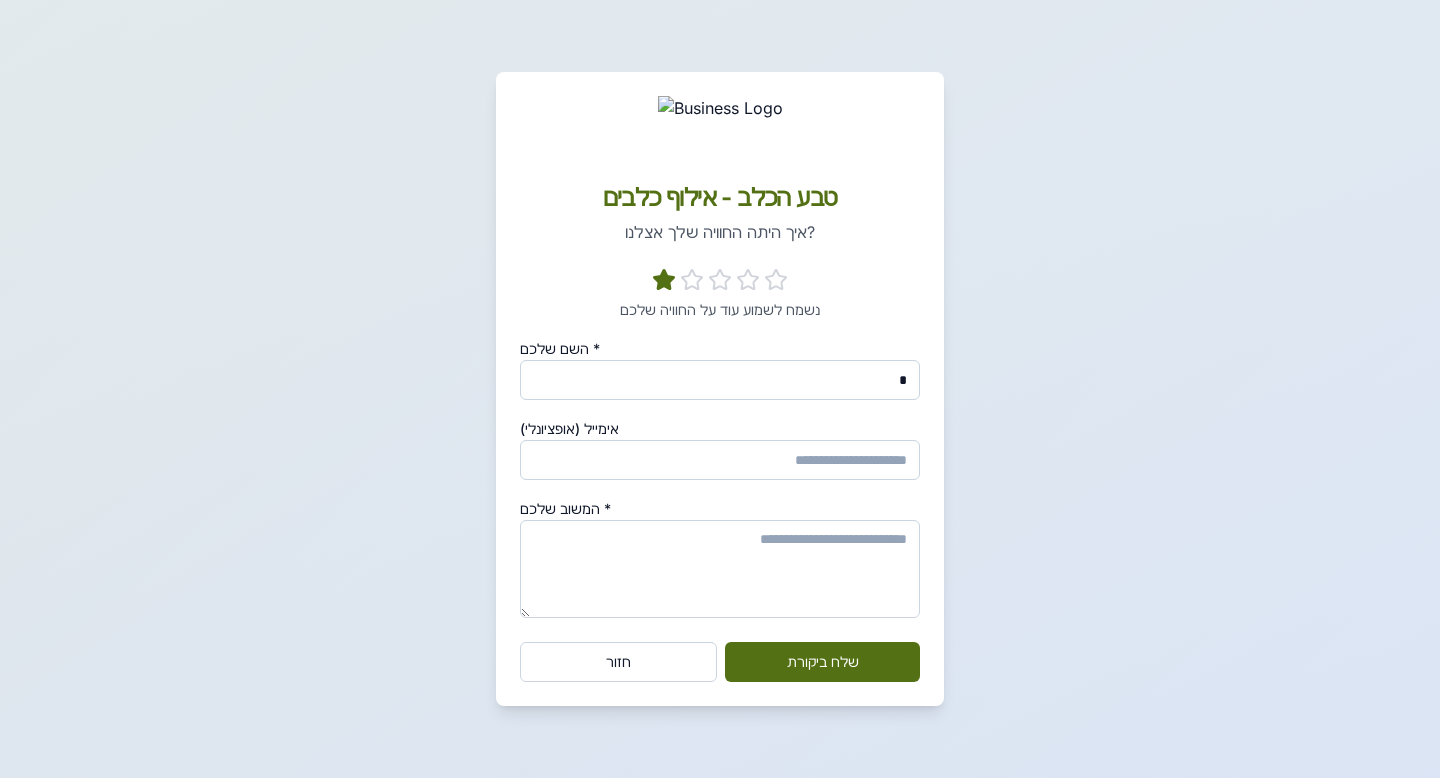 type on "*" 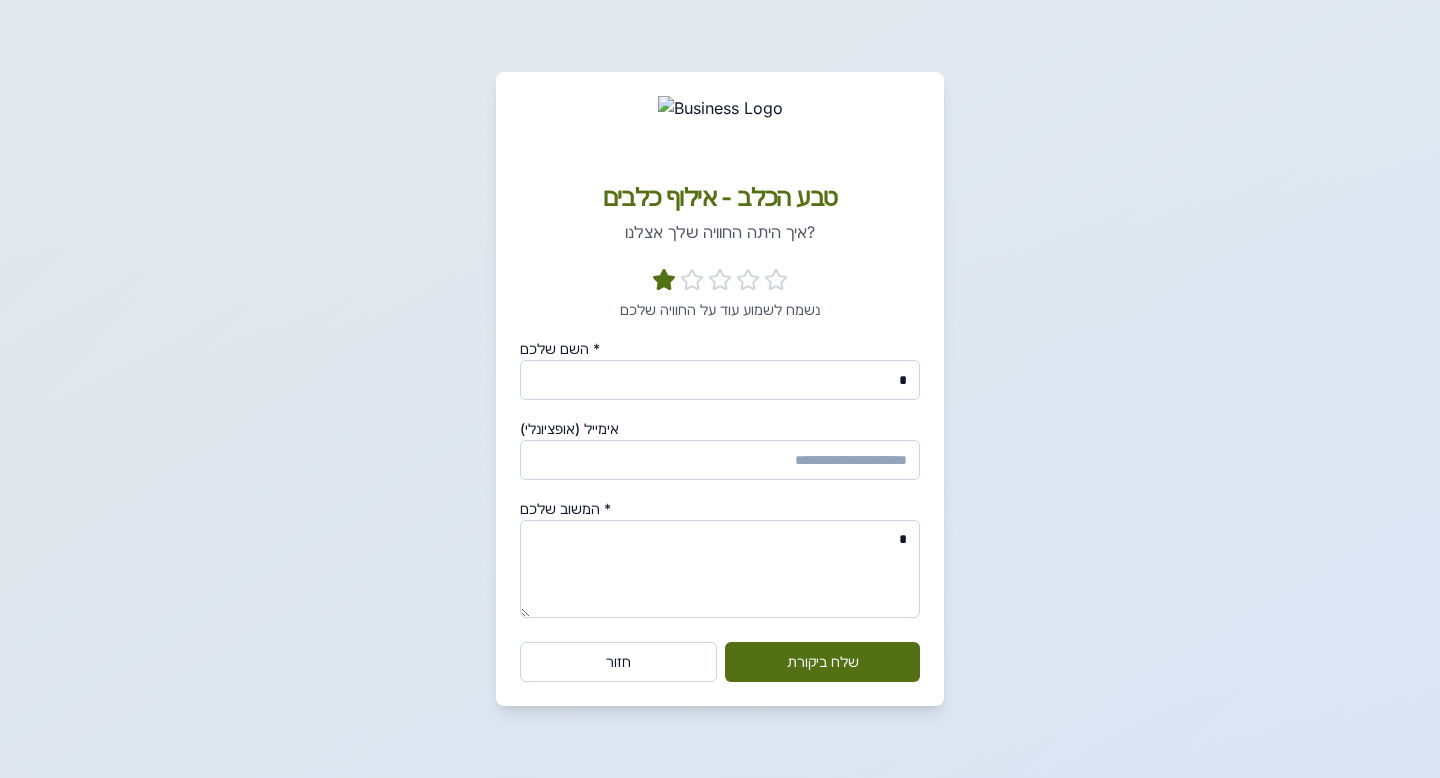 type on "*" 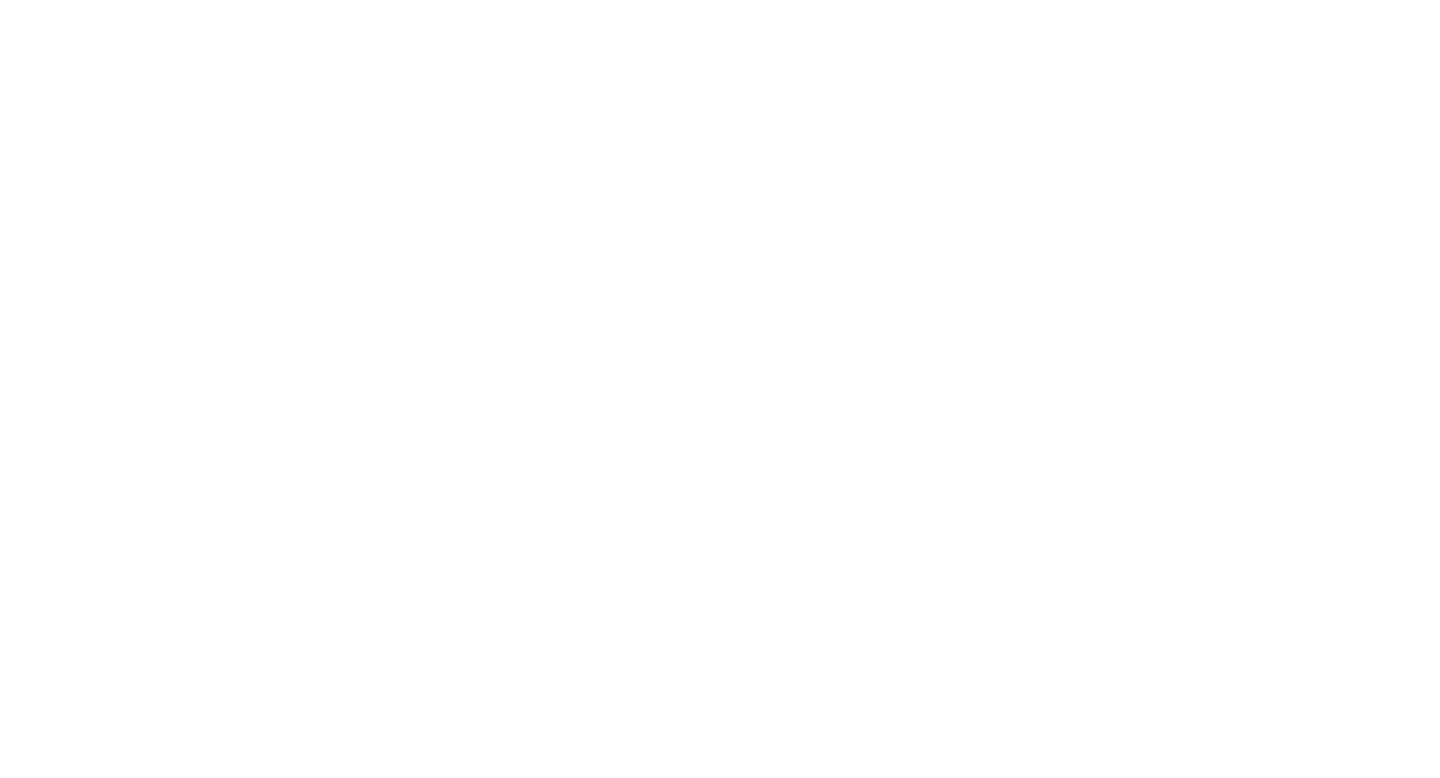 scroll, scrollTop: 0, scrollLeft: 0, axis: both 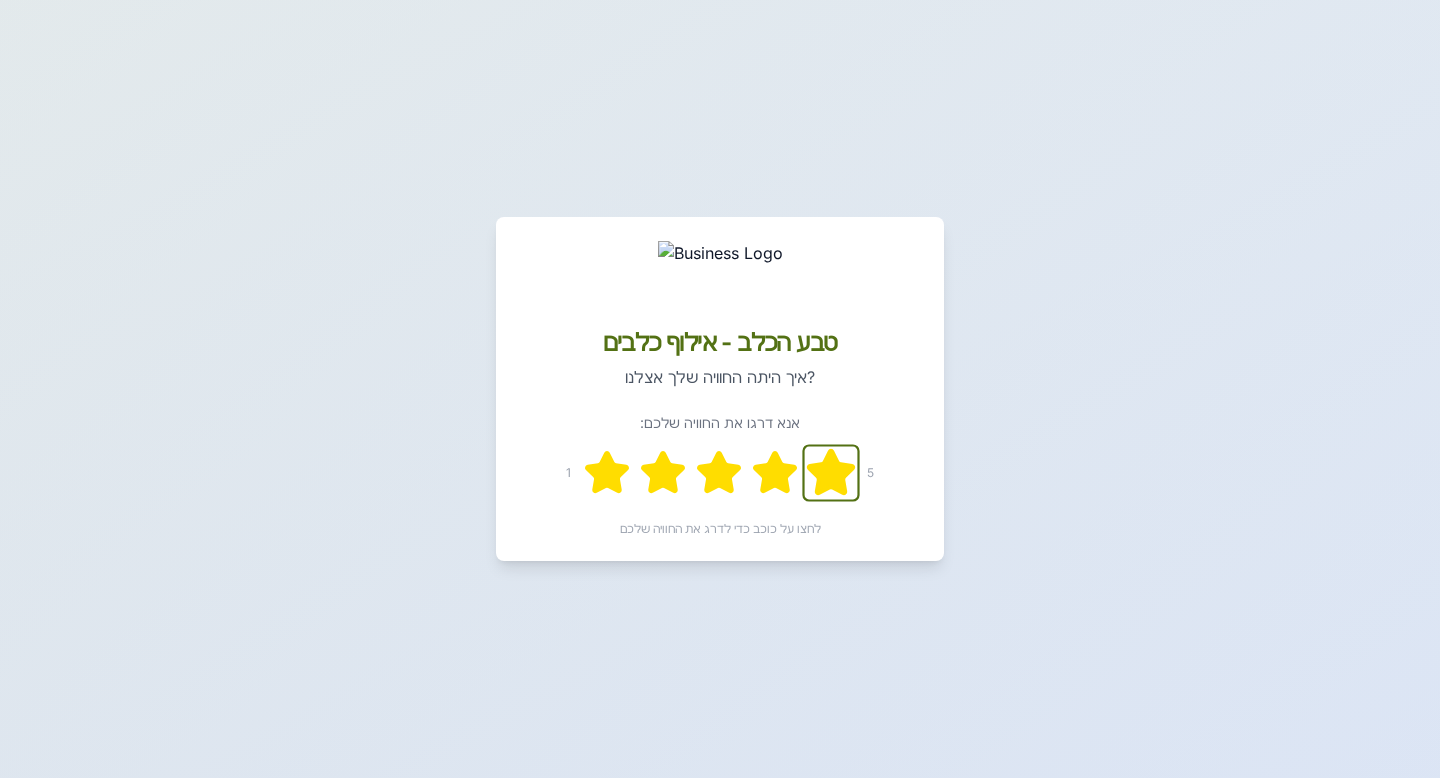 click at bounding box center [607, 472] 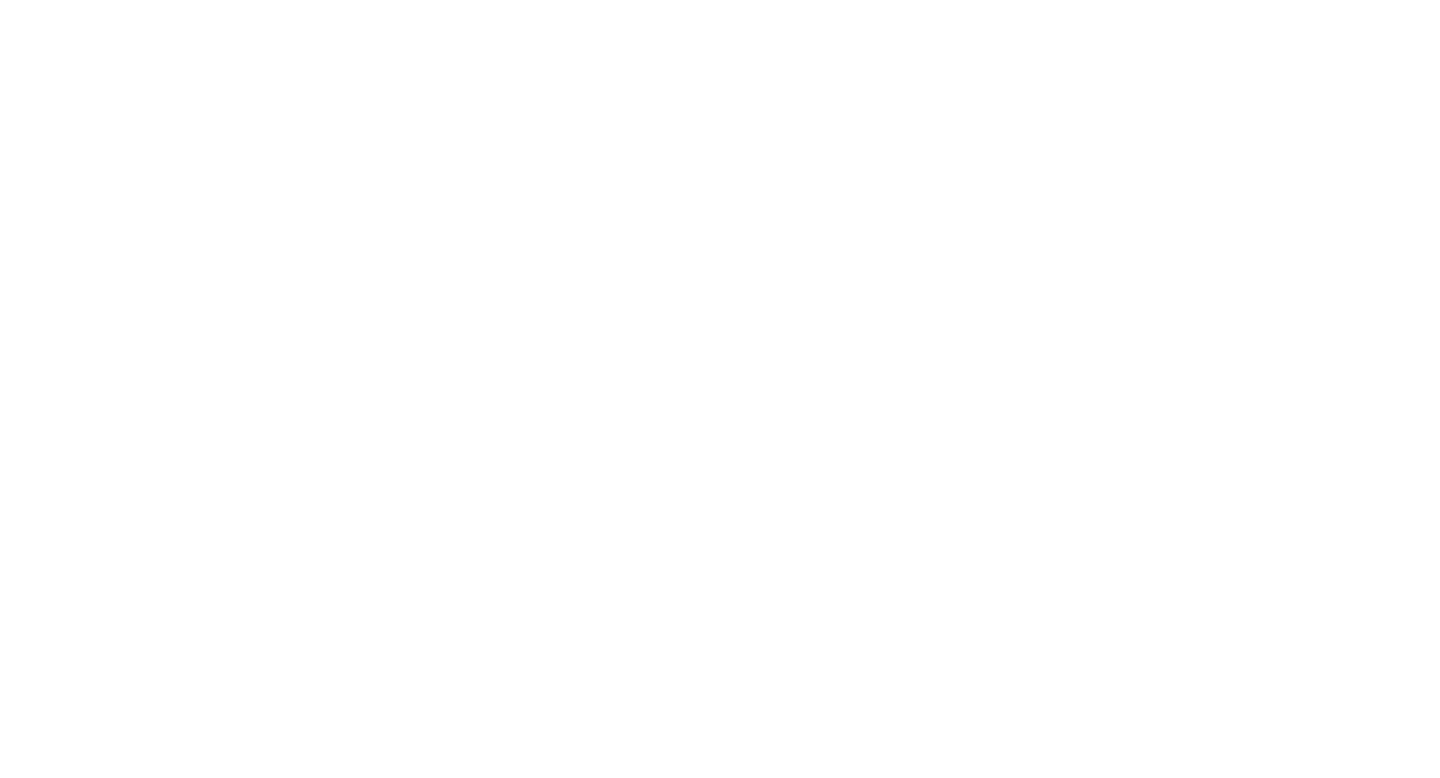 scroll, scrollTop: 0, scrollLeft: 0, axis: both 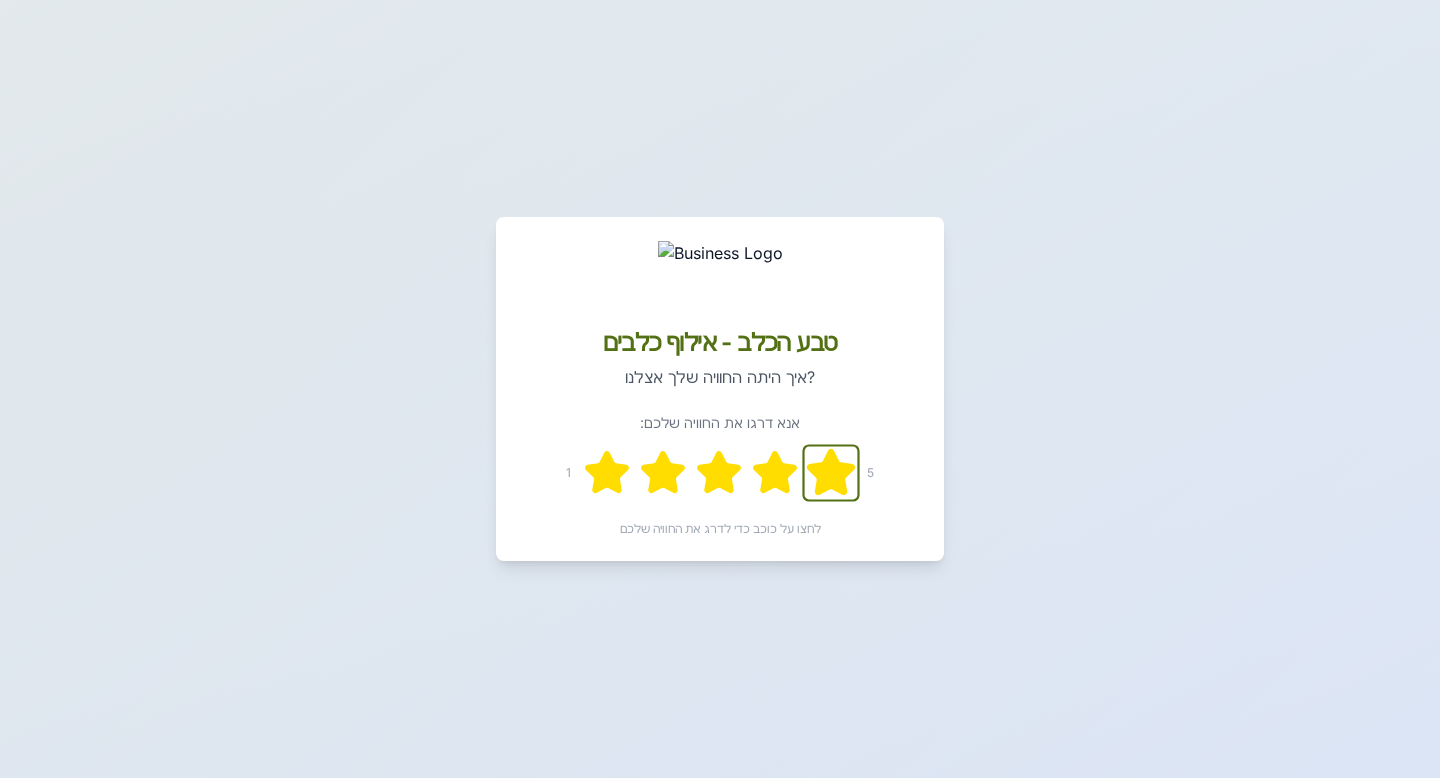 click at bounding box center (607, 472) 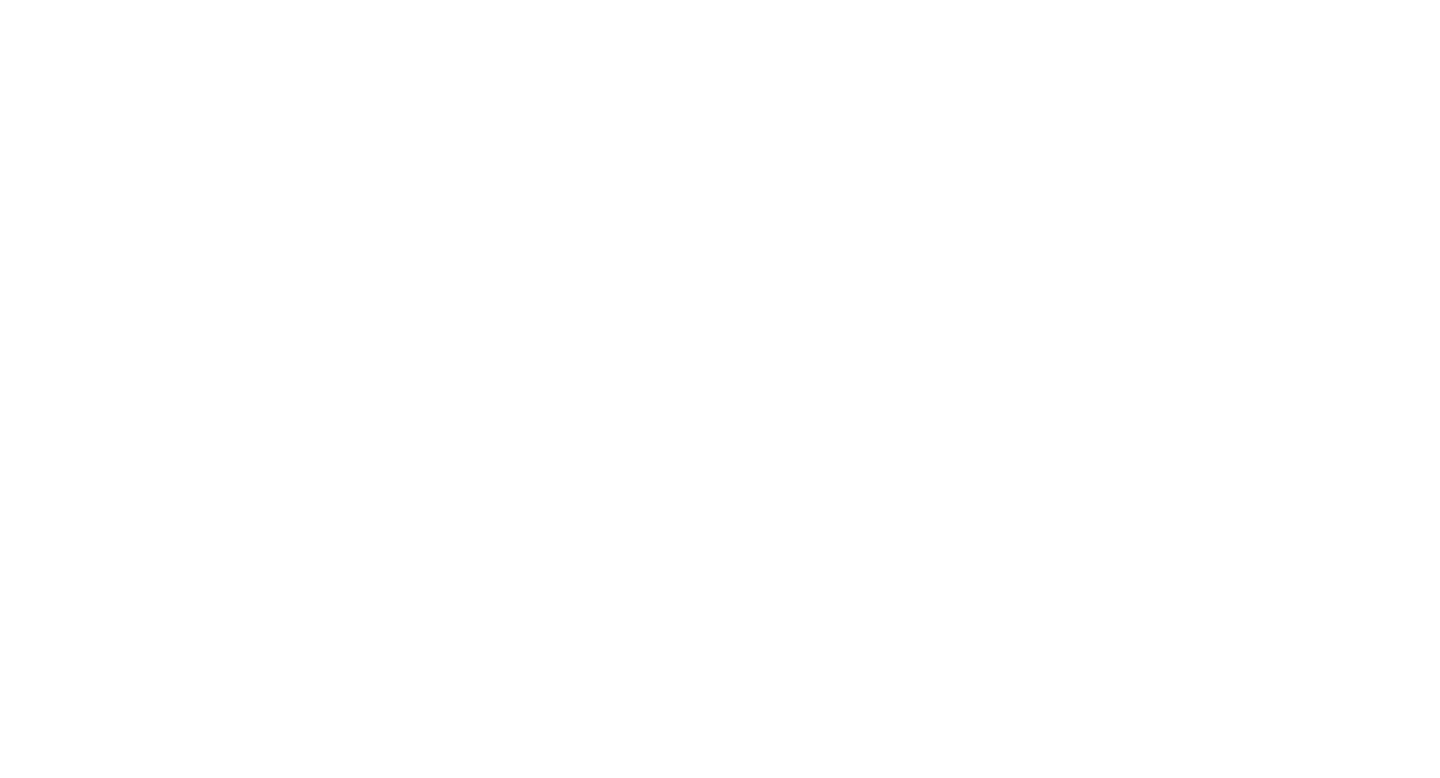 scroll, scrollTop: 0, scrollLeft: 0, axis: both 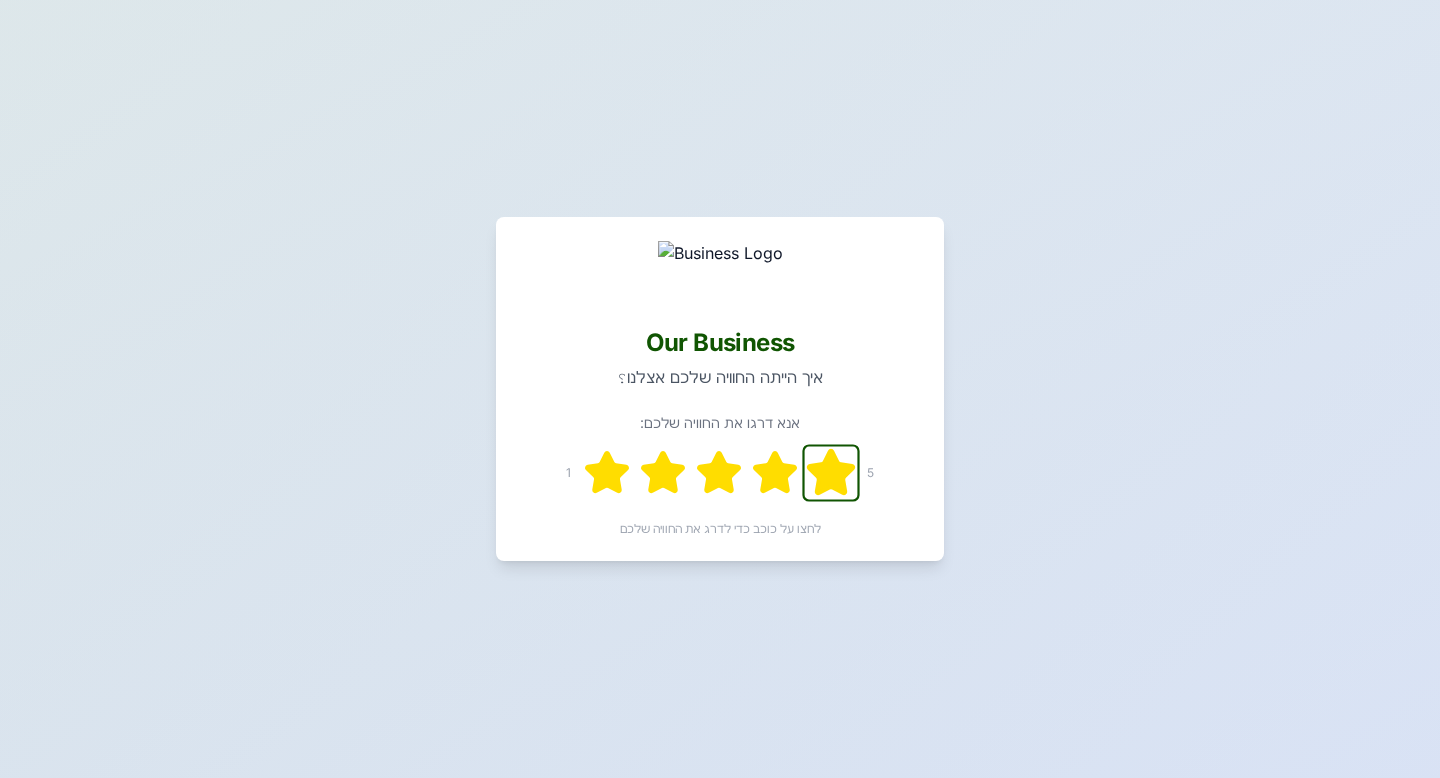 click at bounding box center (607, 472) 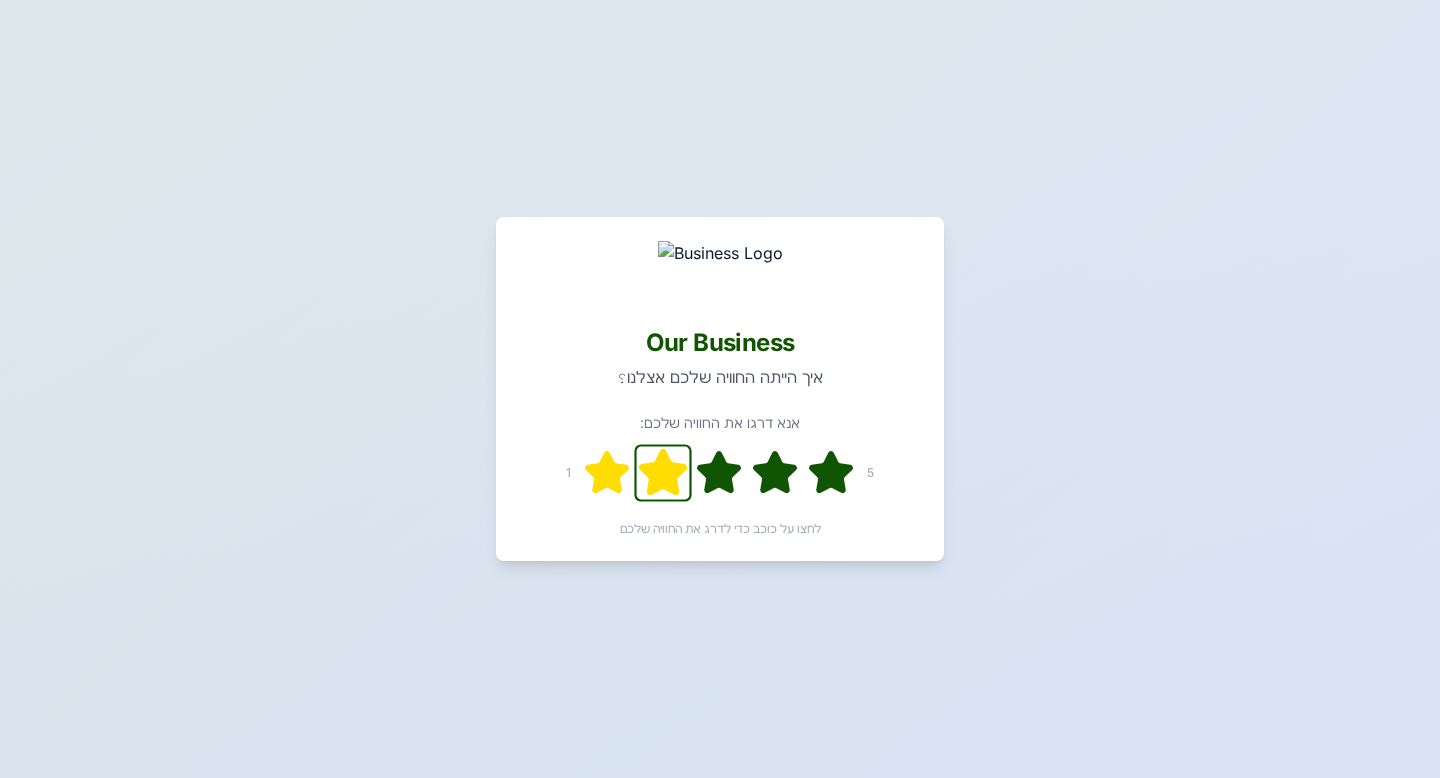 click at bounding box center (607, 472) 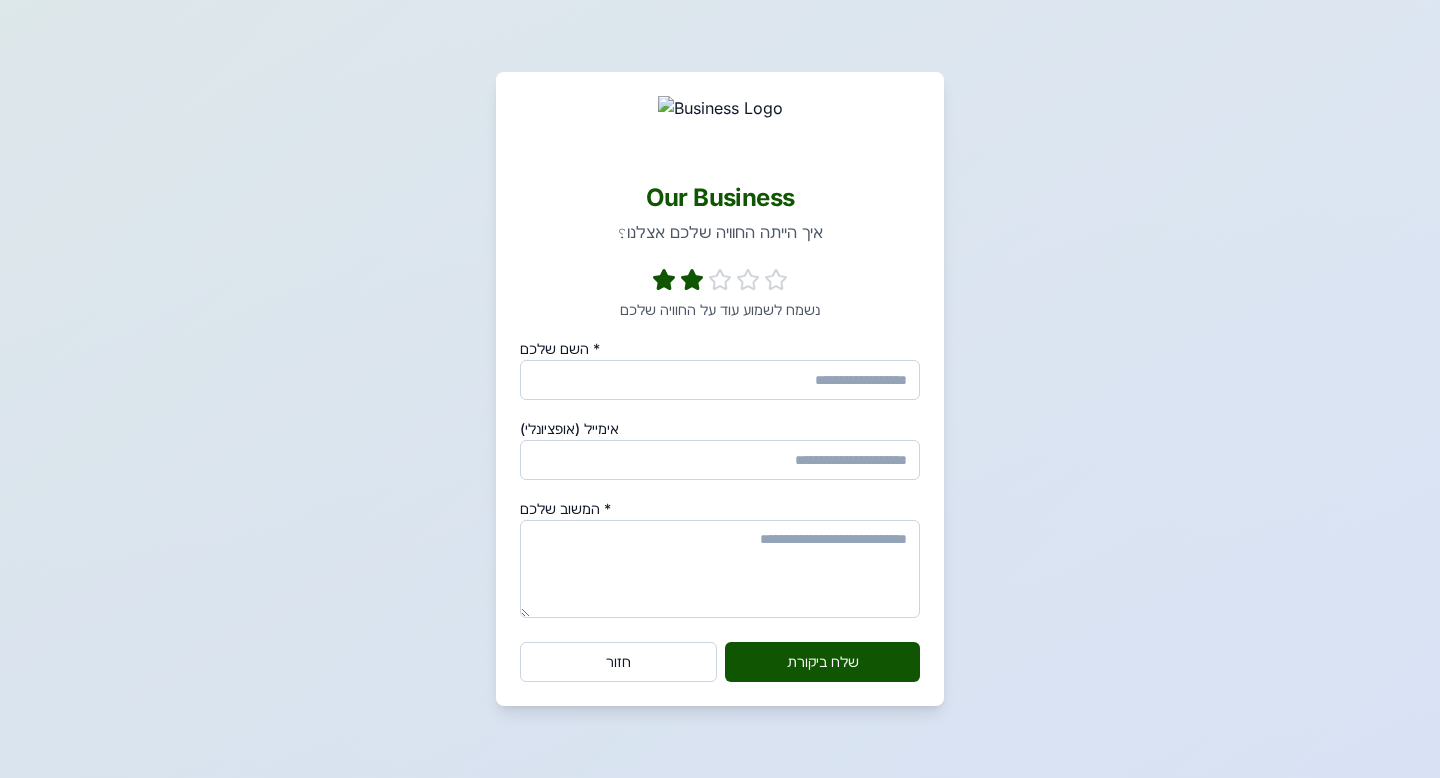 click on "השם שלכם *" at bounding box center (720, 380) 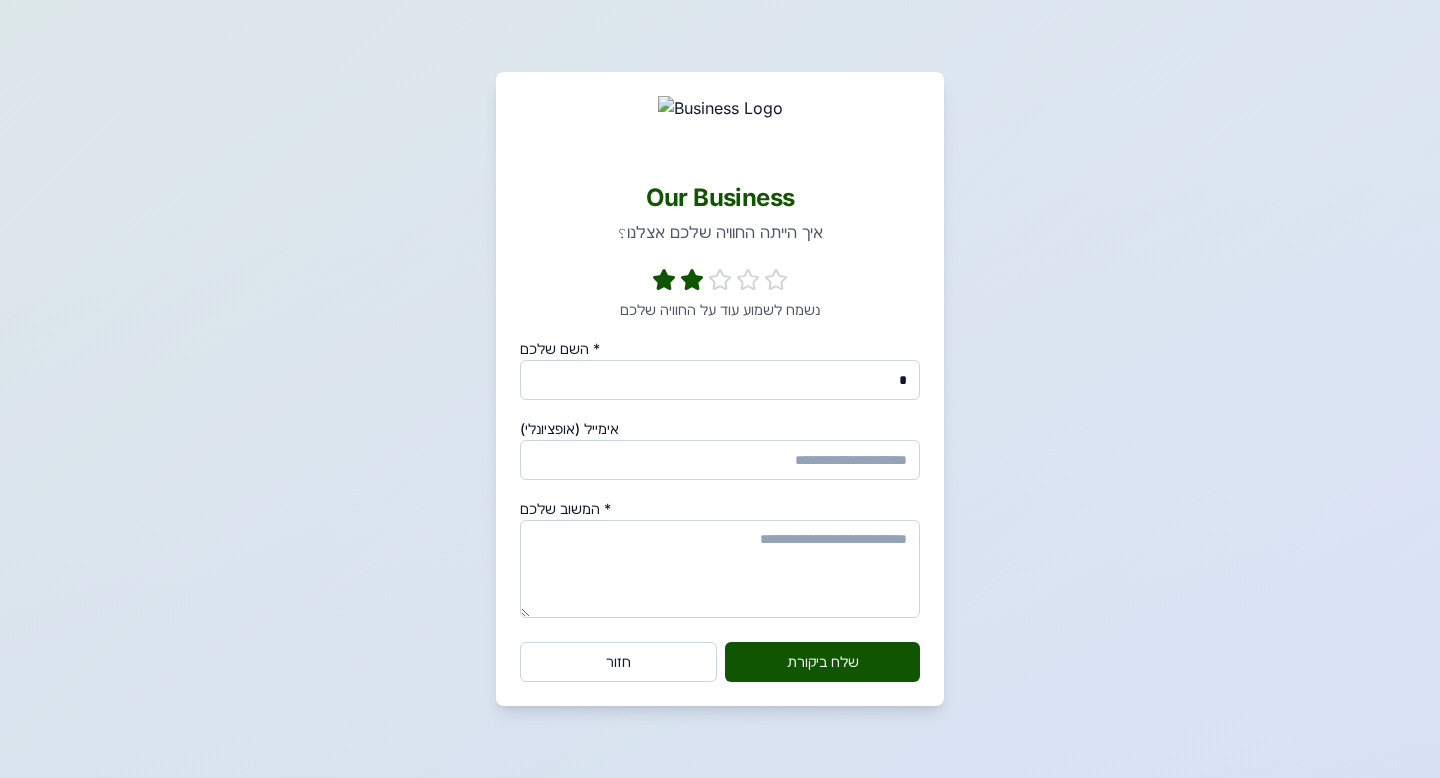 drag, startPoint x: 752, startPoint y: 392, endPoint x: 928, endPoint y: 392, distance: 176 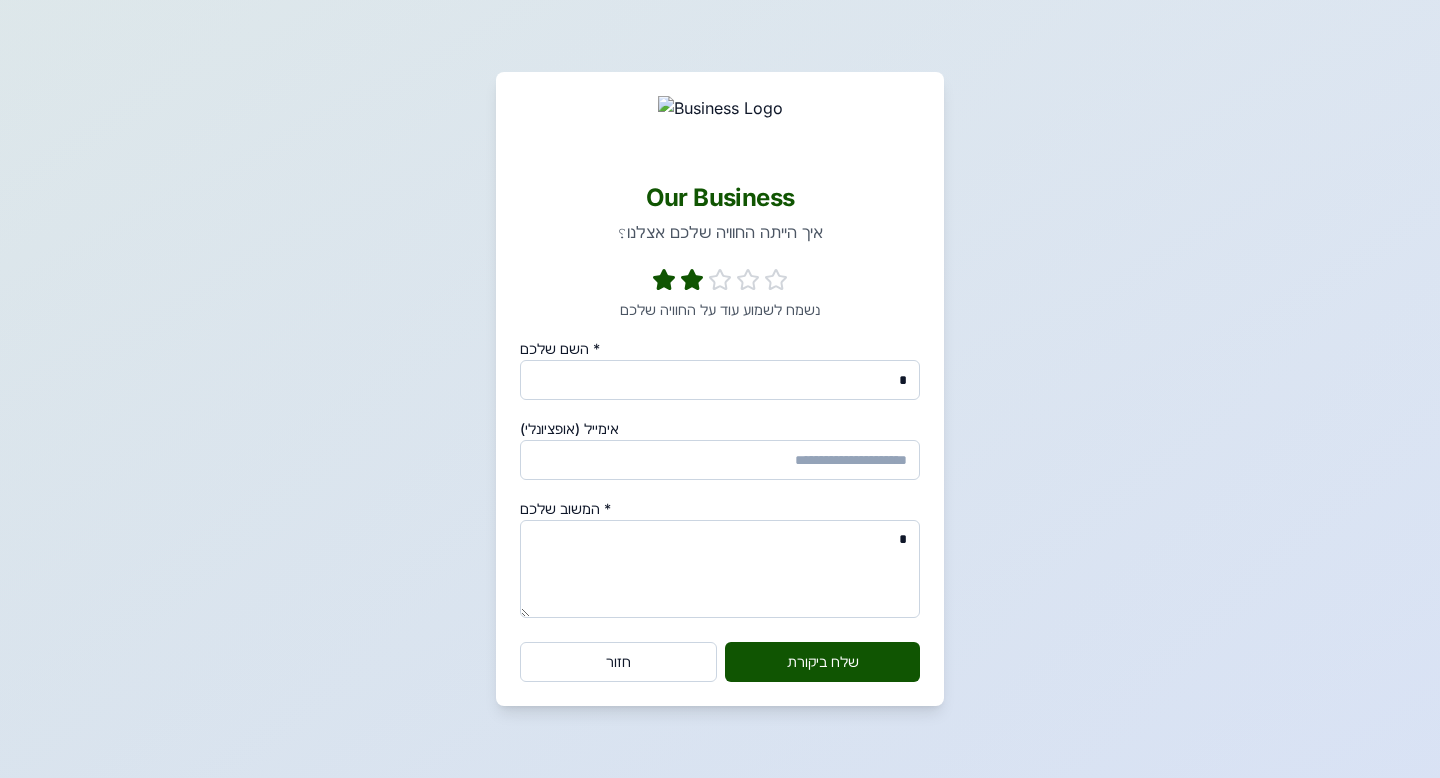 type on "*" 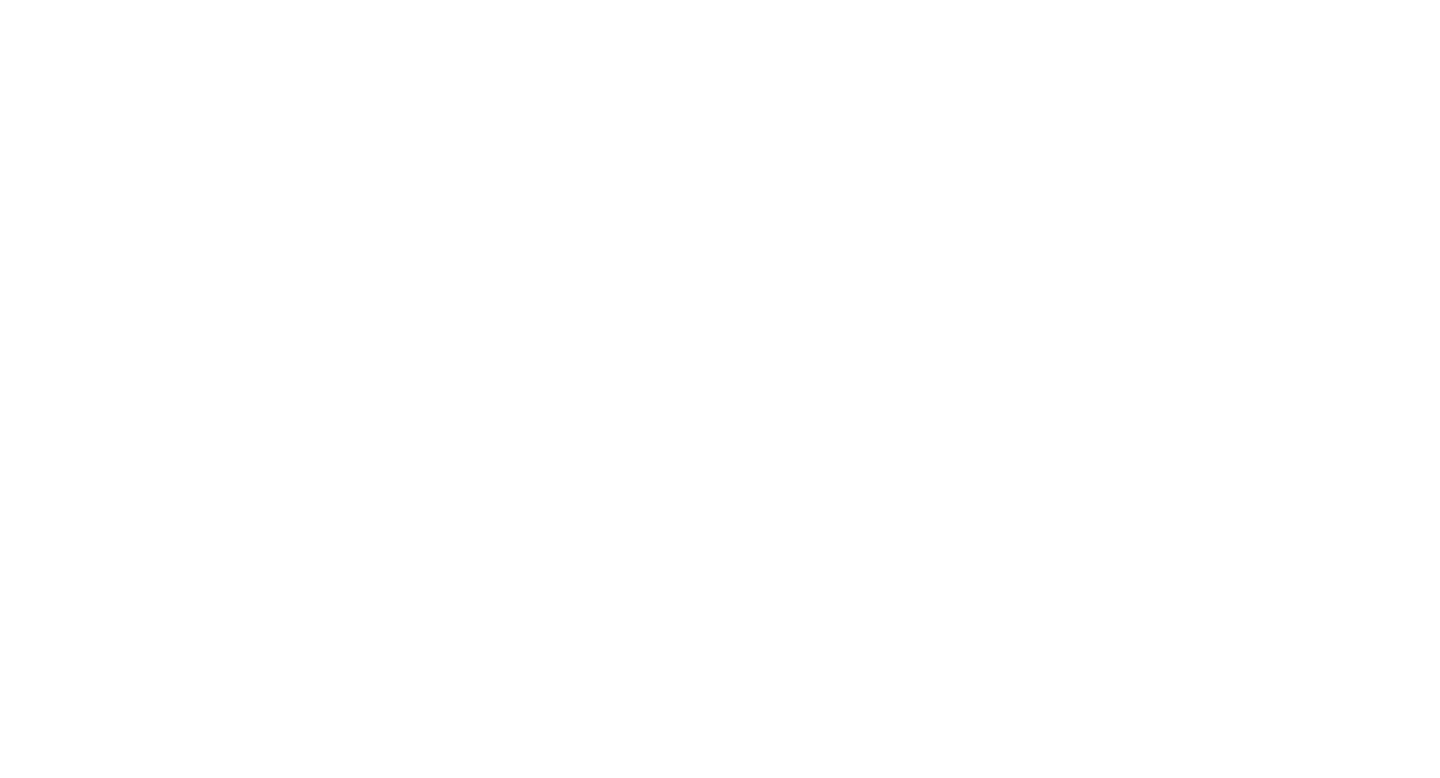 scroll, scrollTop: 0, scrollLeft: 0, axis: both 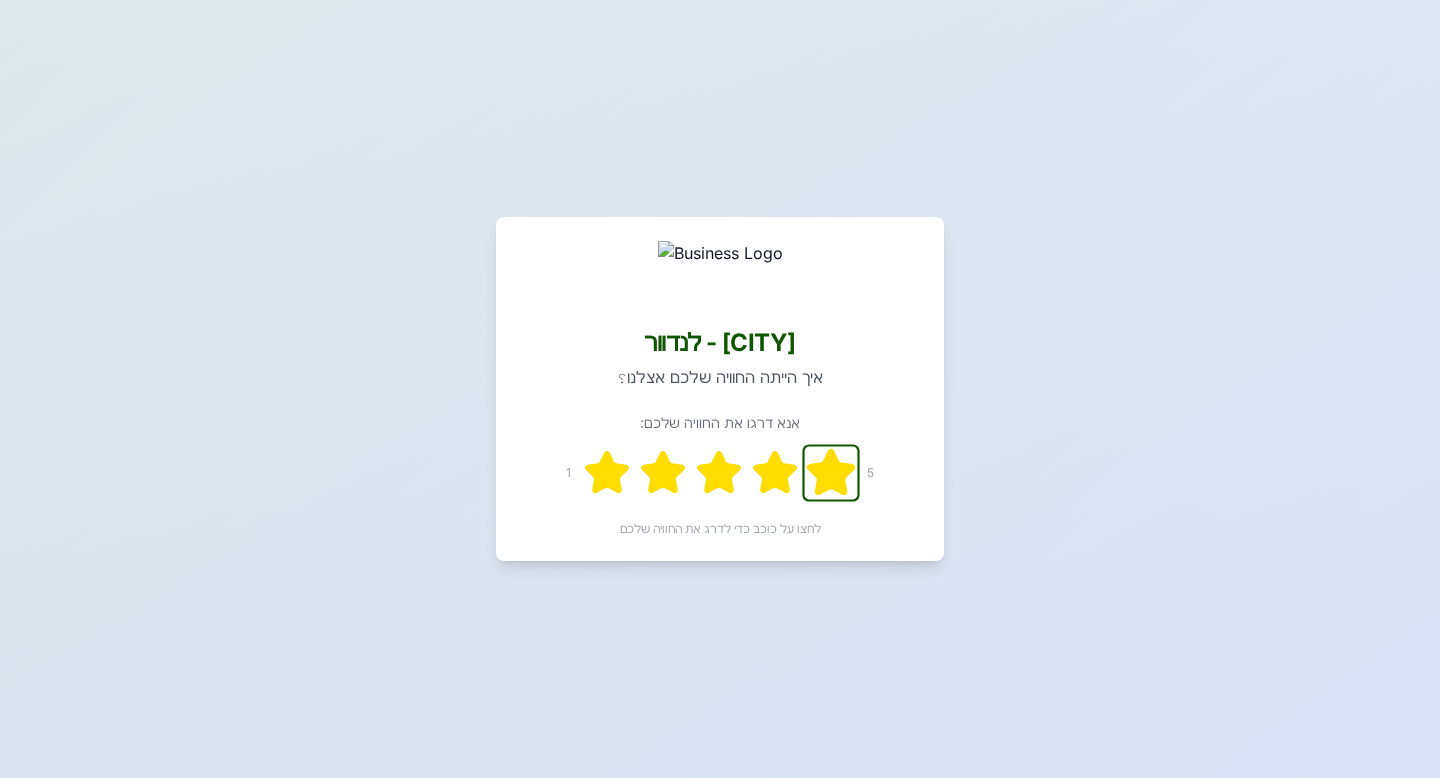 click at bounding box center (607, 472) 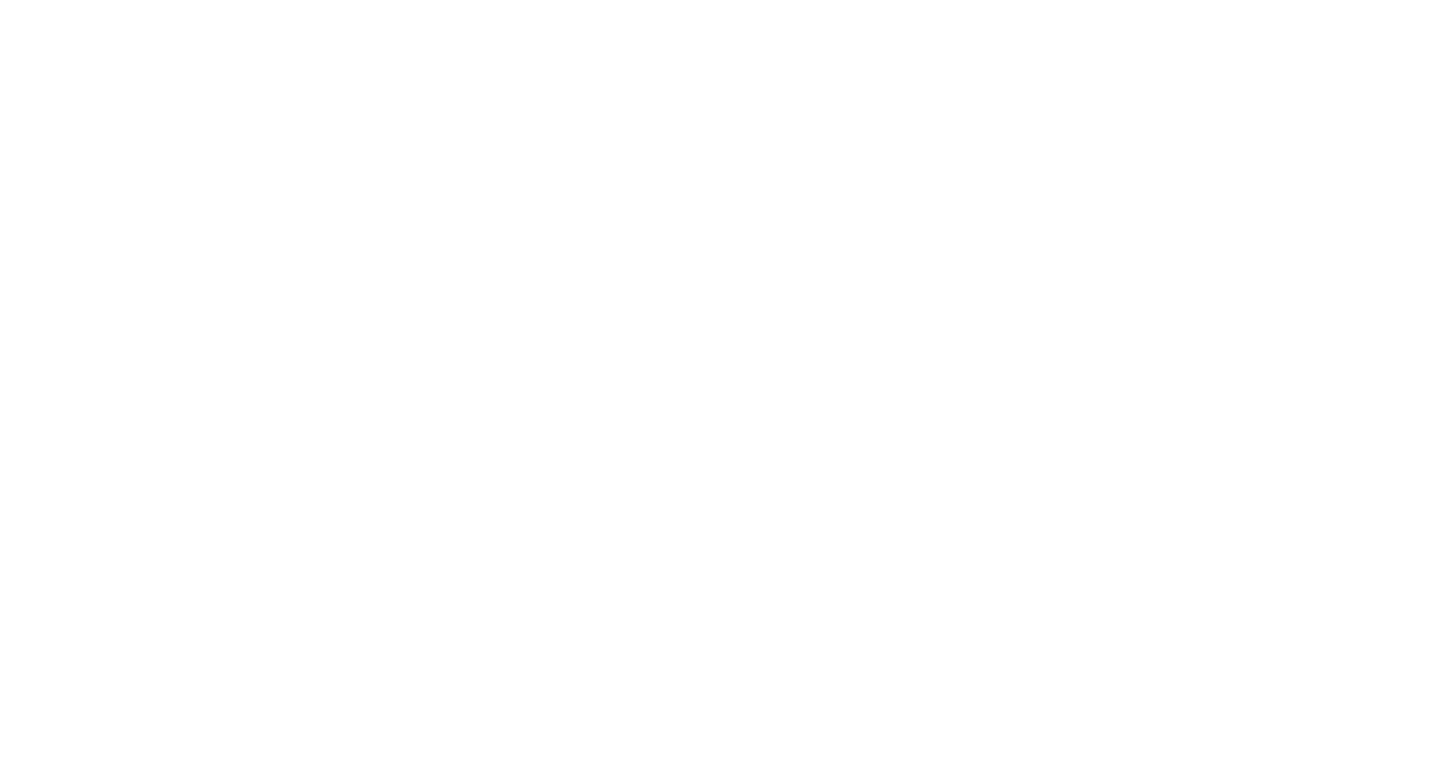 scroll, scrollTop: 0, scrollLeft: 0, axis: both 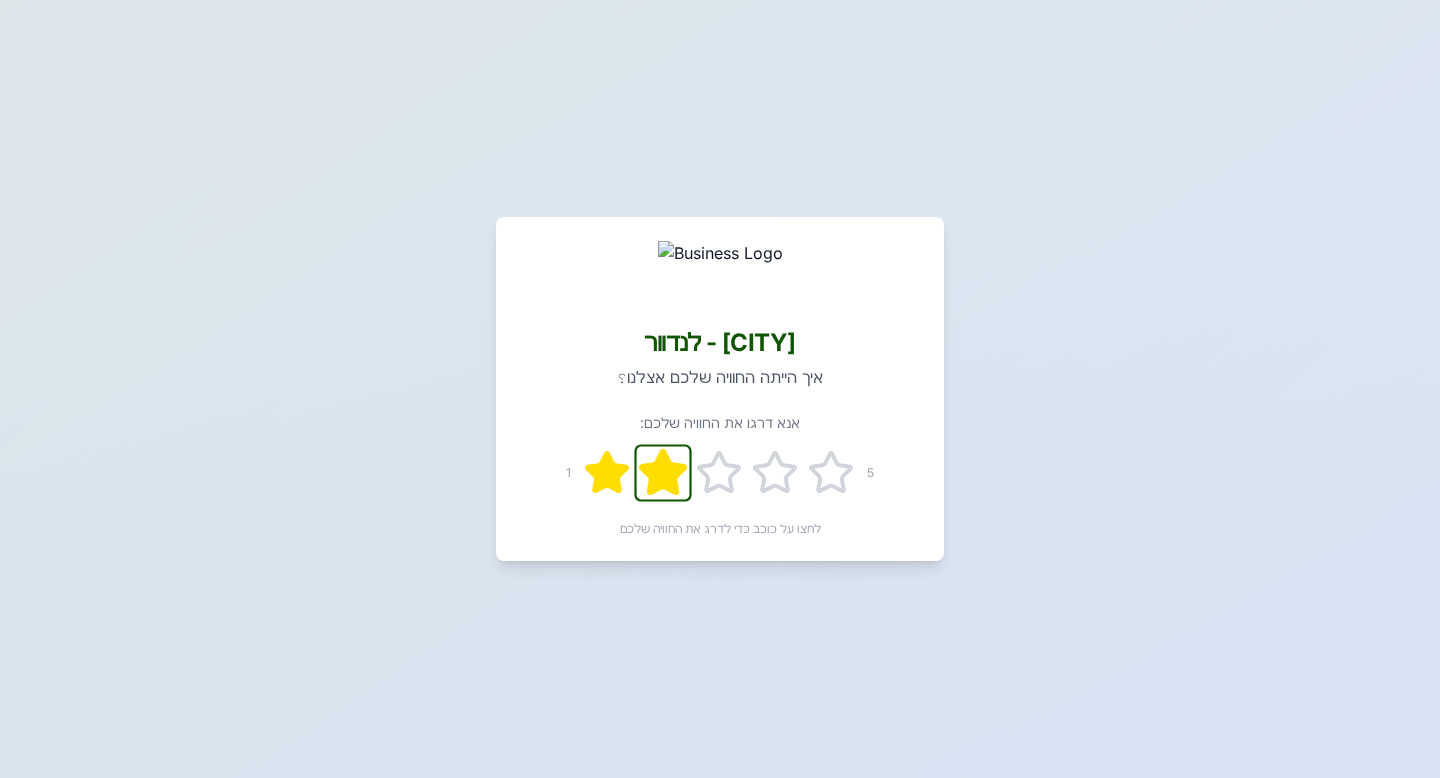 click at bounding box center [607, 472] 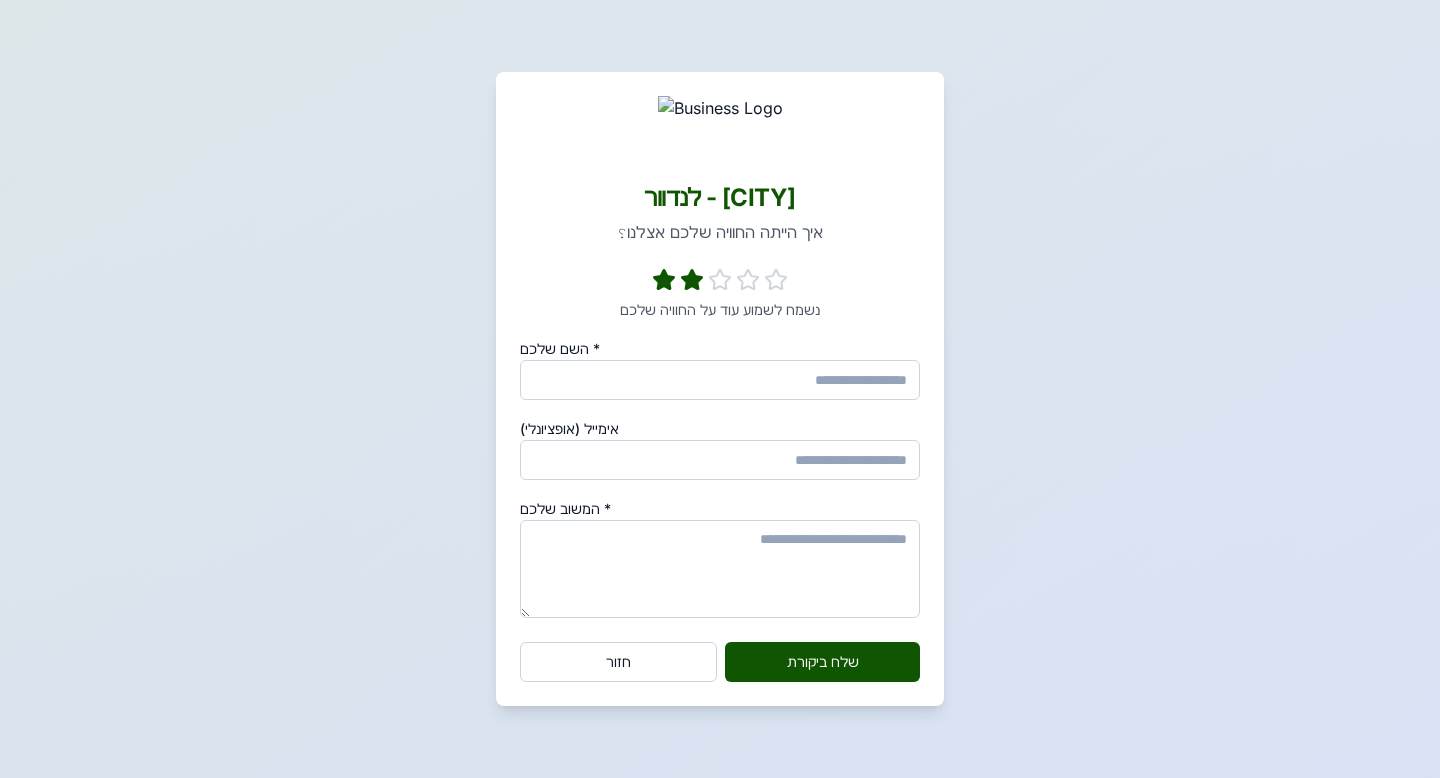 click on "השם שלכם *" at bounding box center [720, 380] 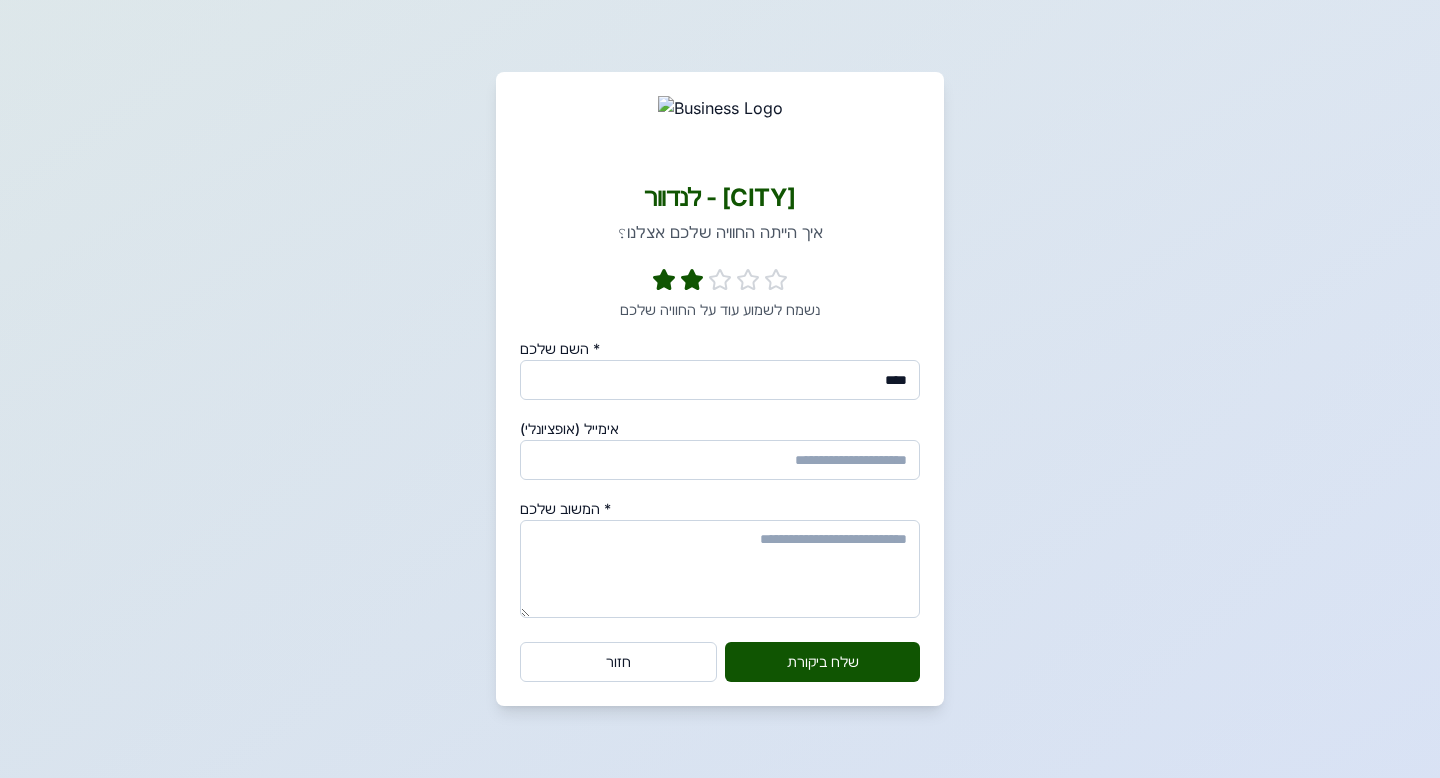 type on "****" 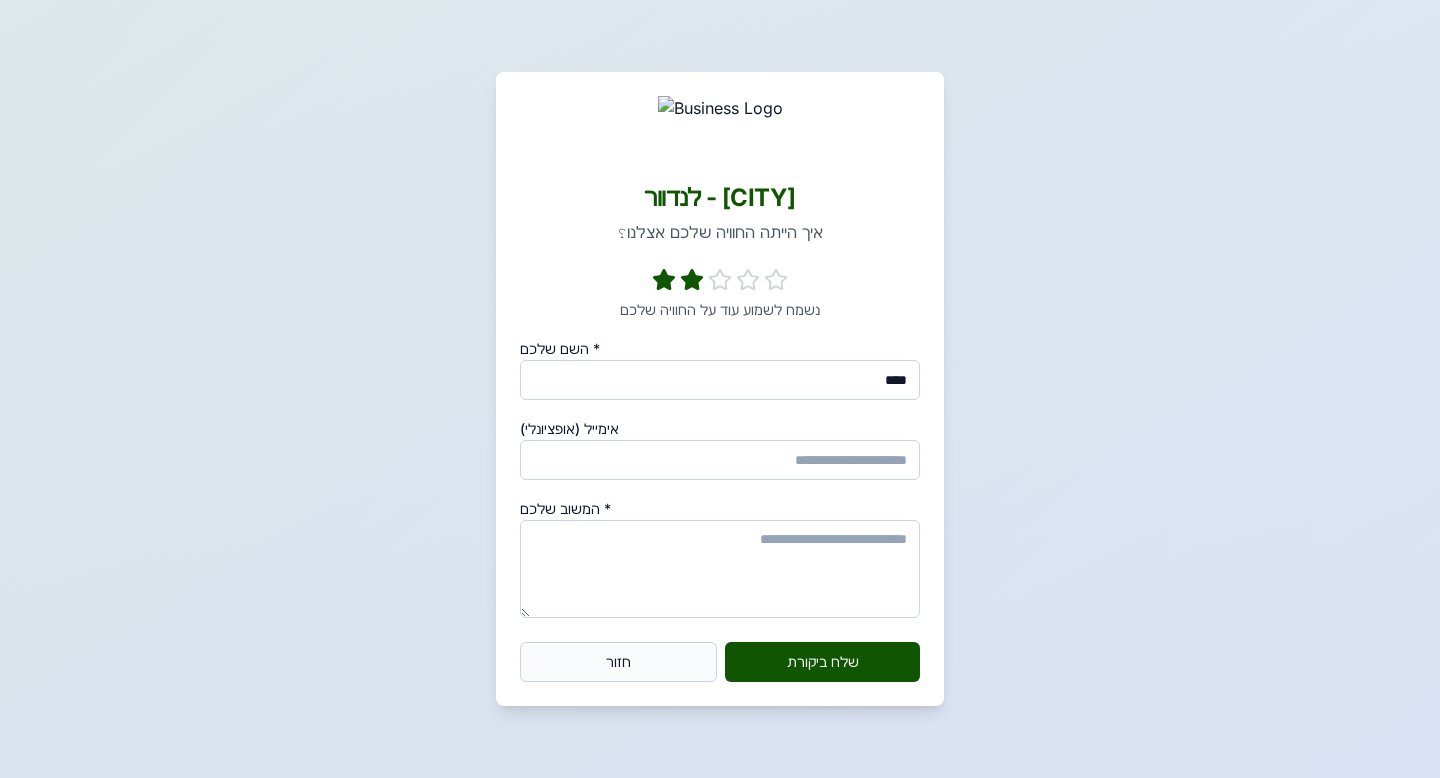 click on "חזור" at bounding box center [618, 662] 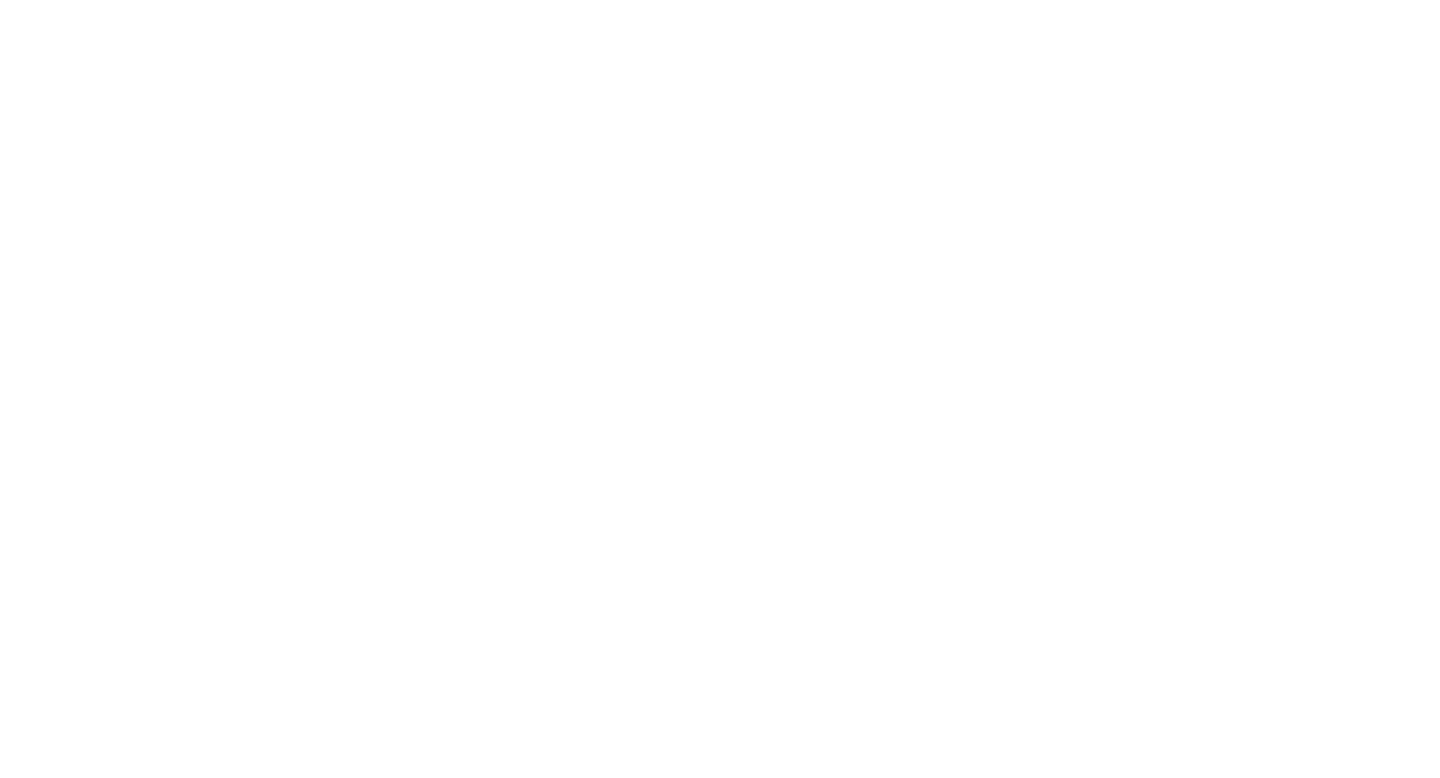 scroll, scrollTop: 0, scrollLeft: 0, axis: both 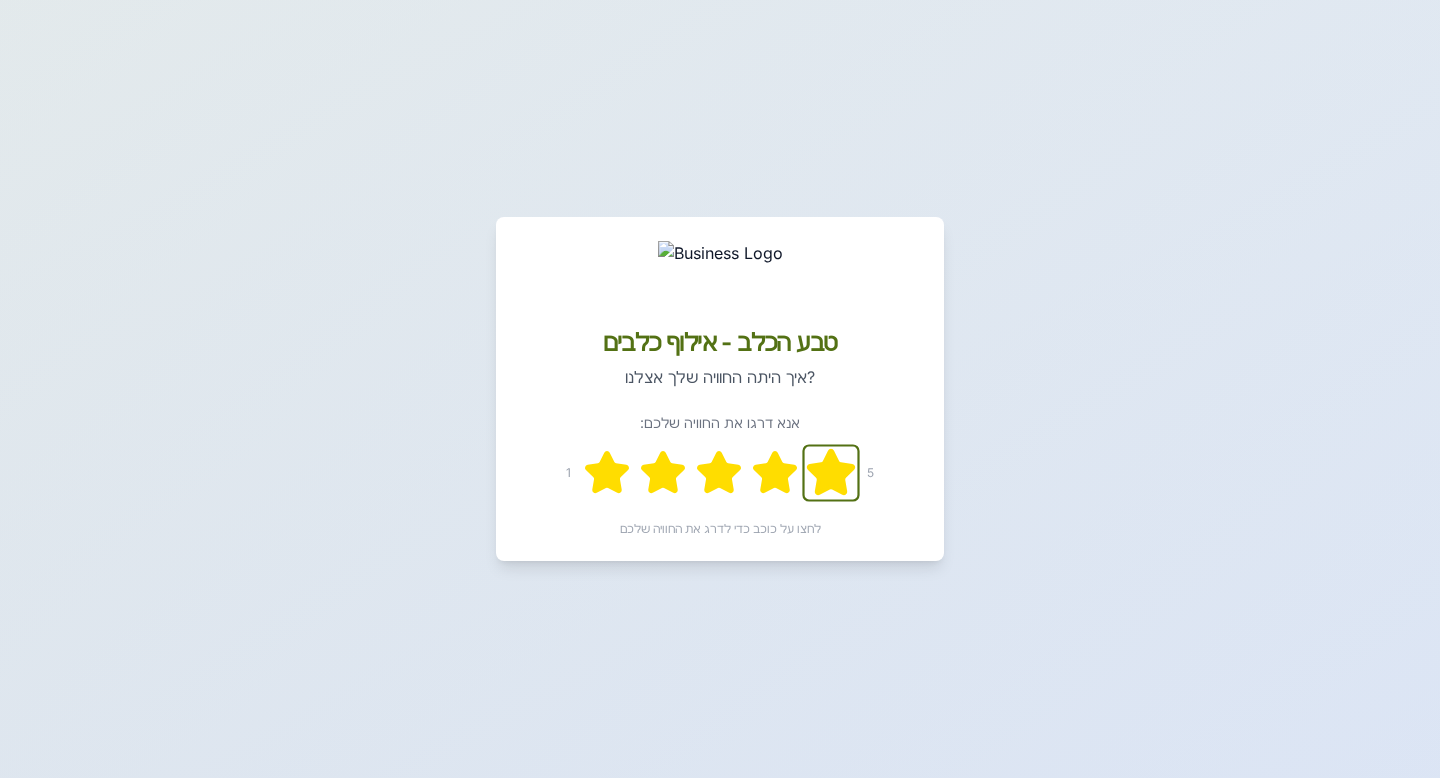 click at bounding box center [607, 472] 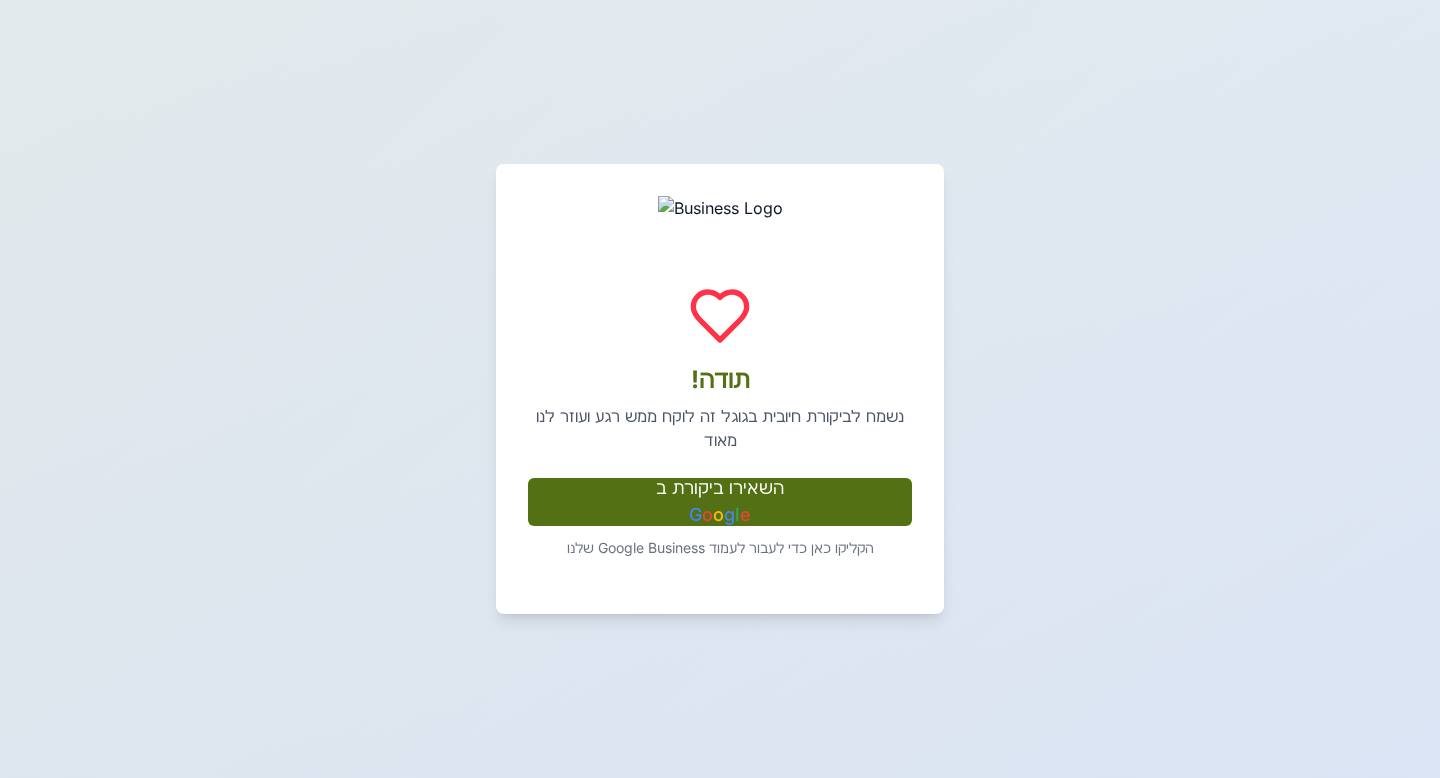 click on "g" at bounding box center (729, 515) 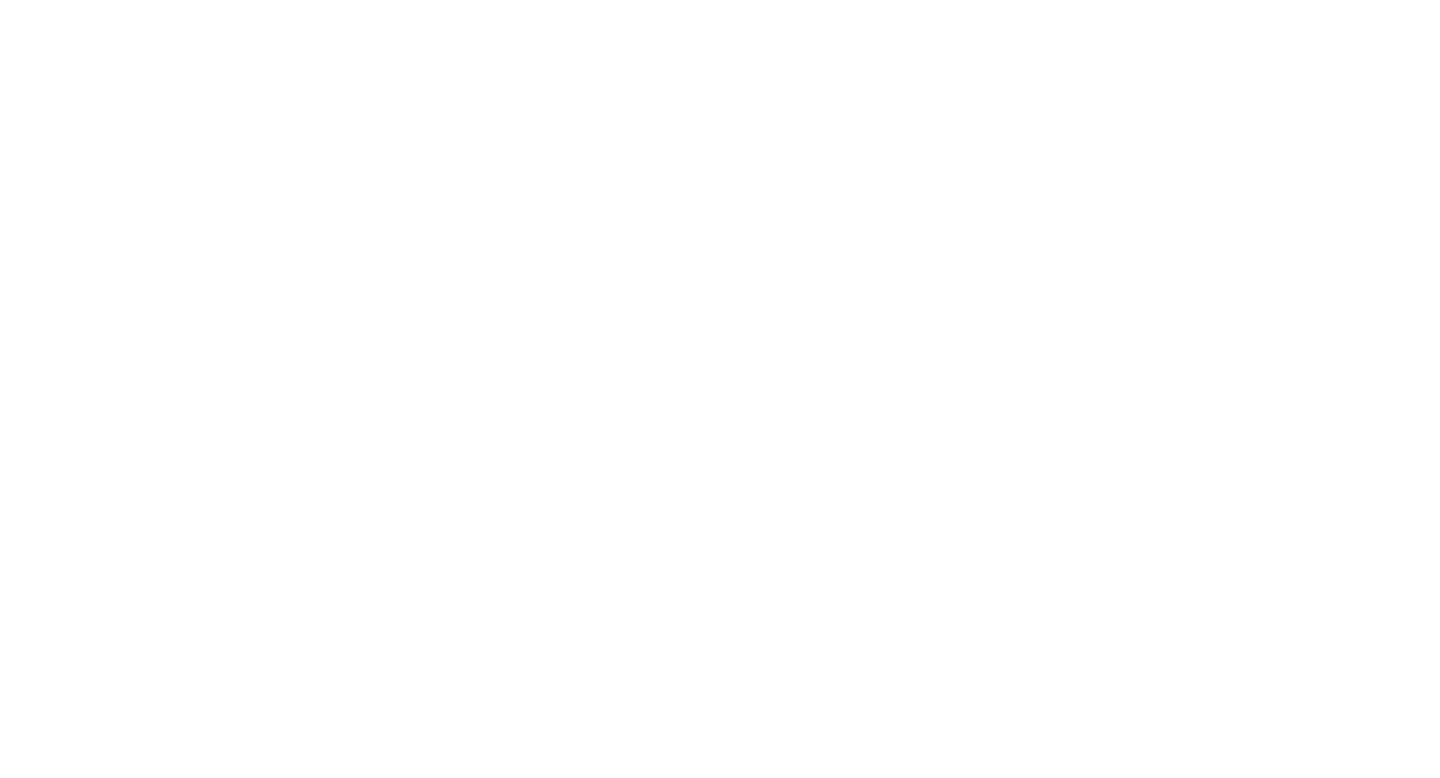 scroll, scrollTop: 0, scrollLeft: 0, axis: both 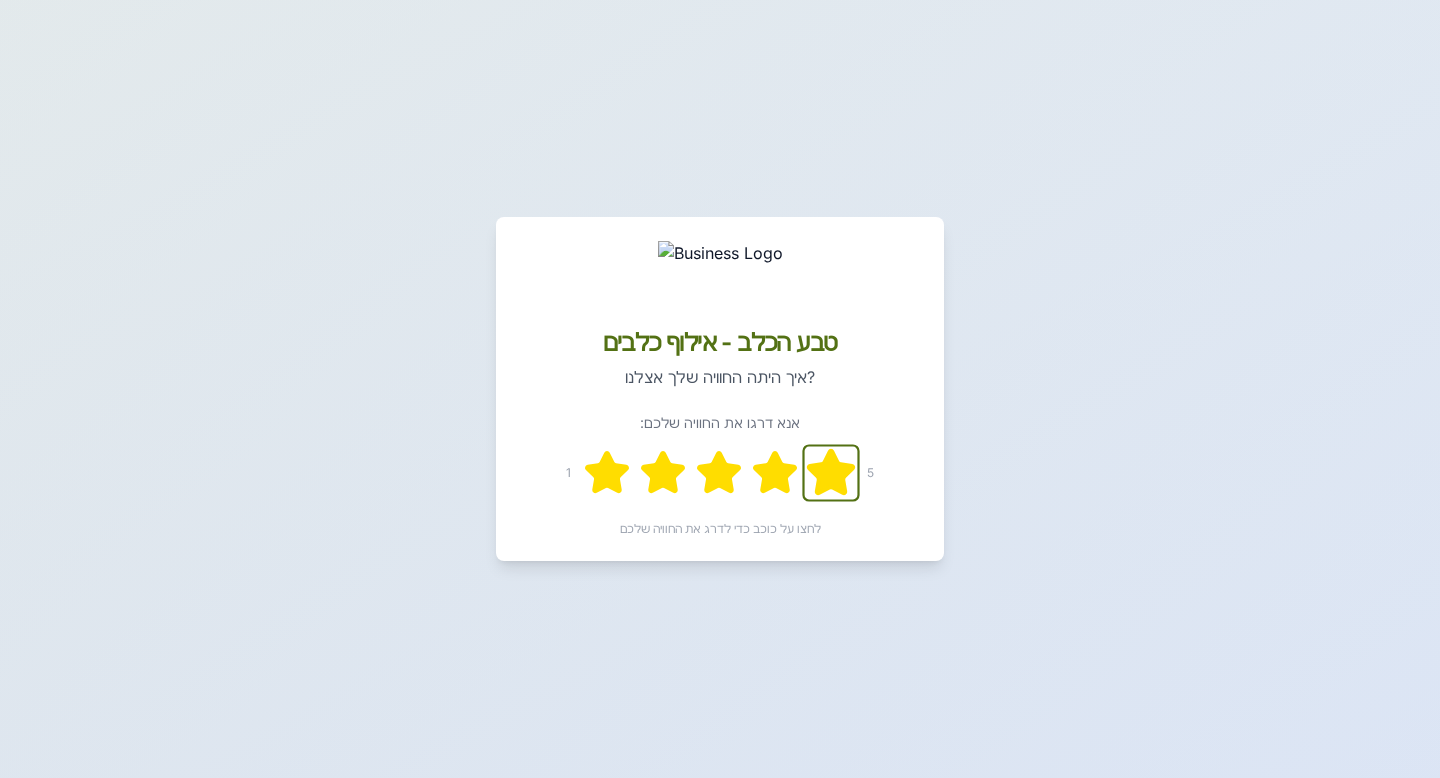 click at bounding box center [607, 472] 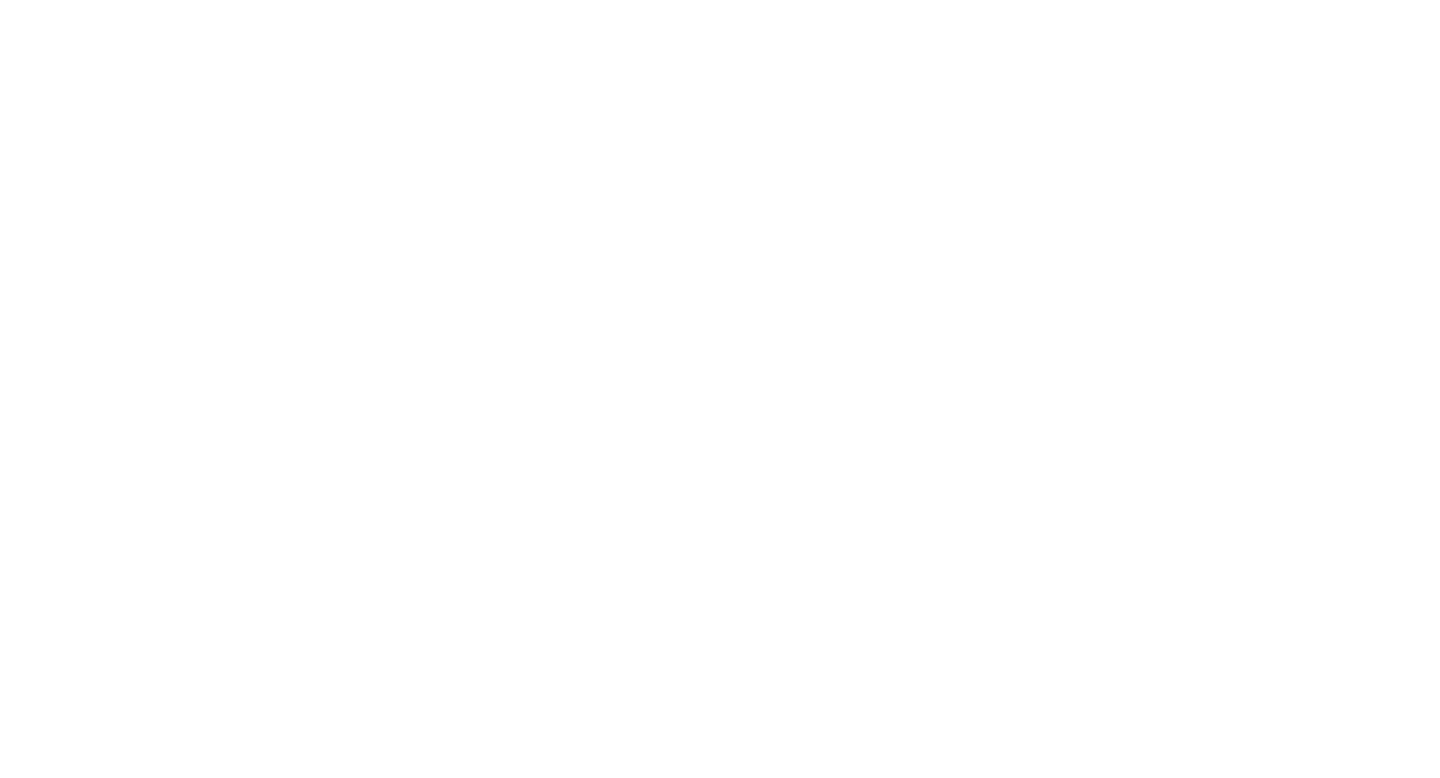 scroll, scrollTop: 0, scrollLeft: 0, axis: both 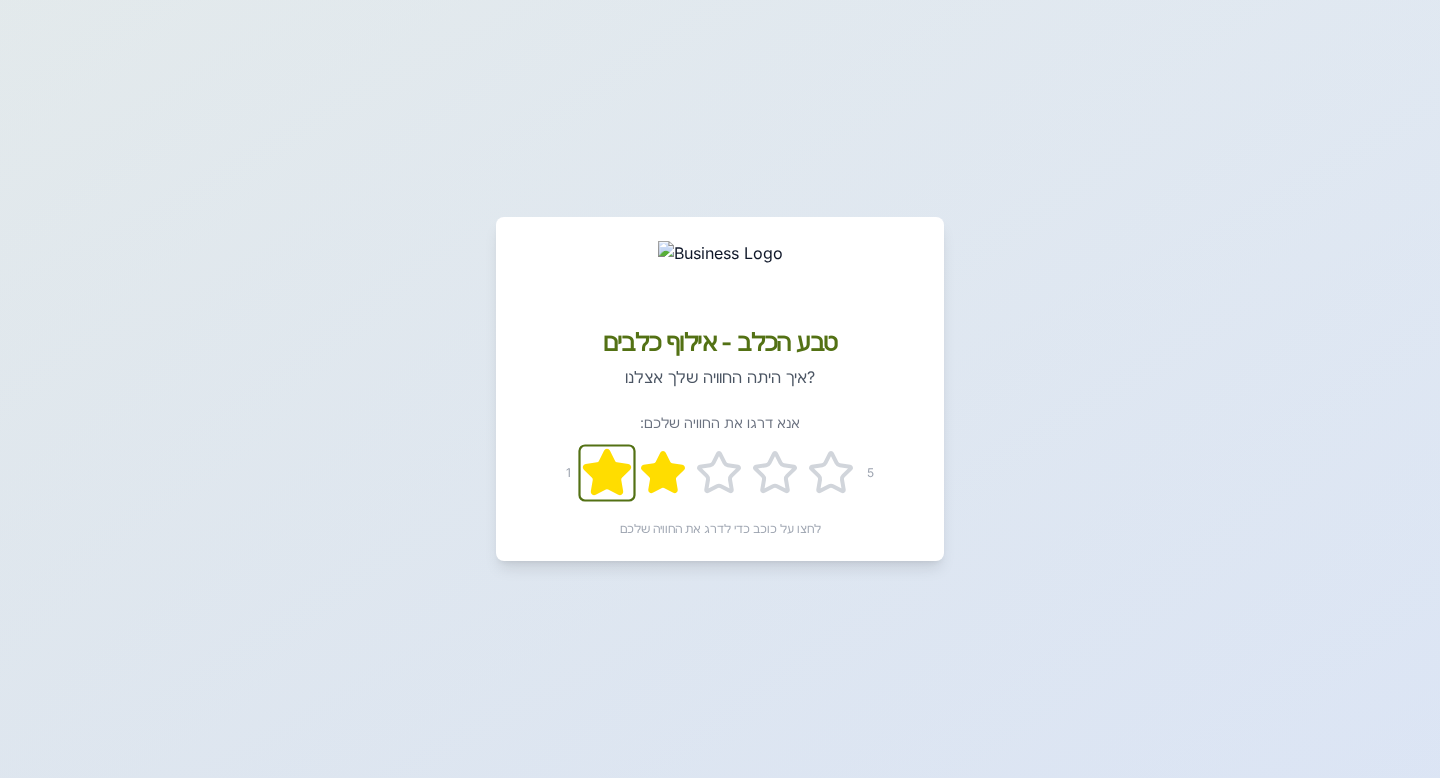 click at bounding box center (607, 472) 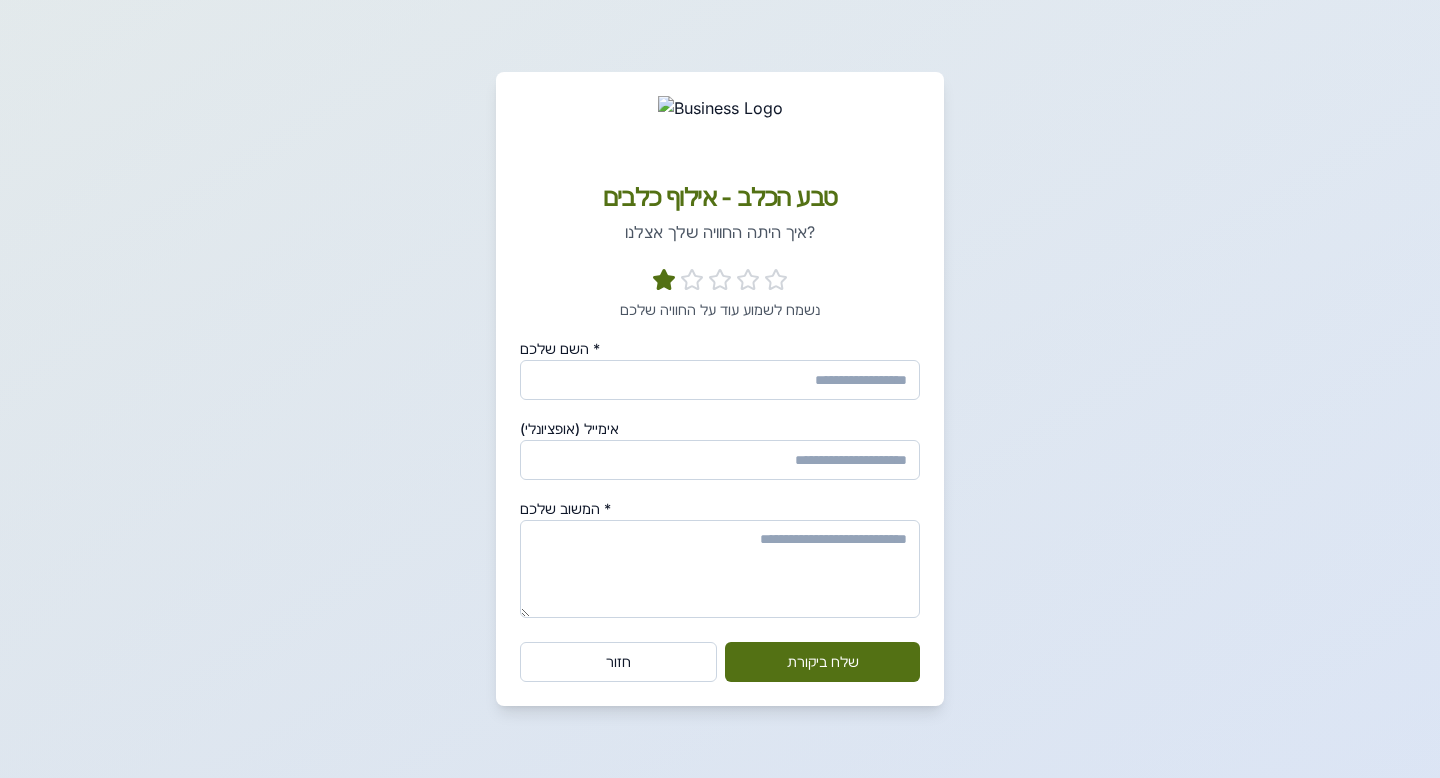 click on "השם שלכם *" at bounding box center (720, 380) 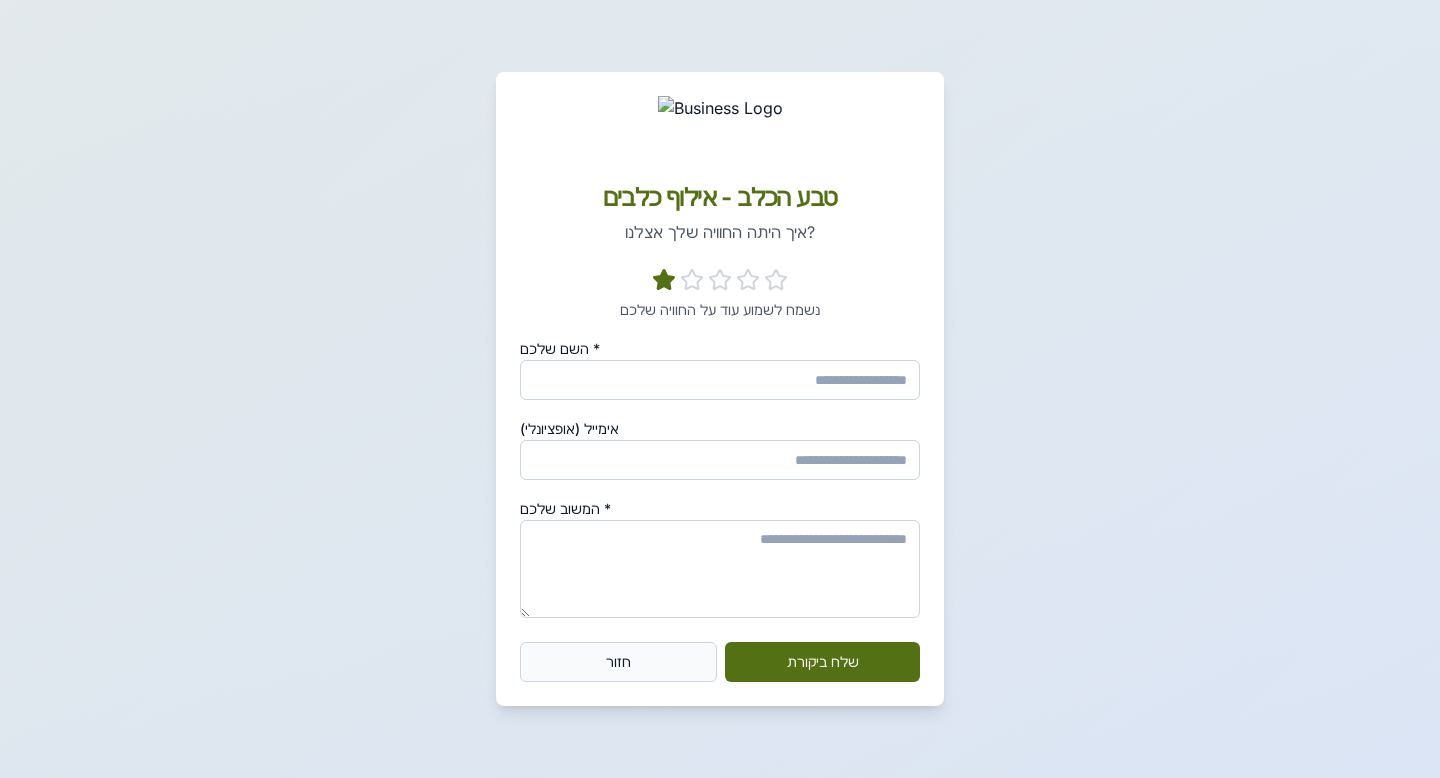 click on "חזור" at bounding box center [618, 662] 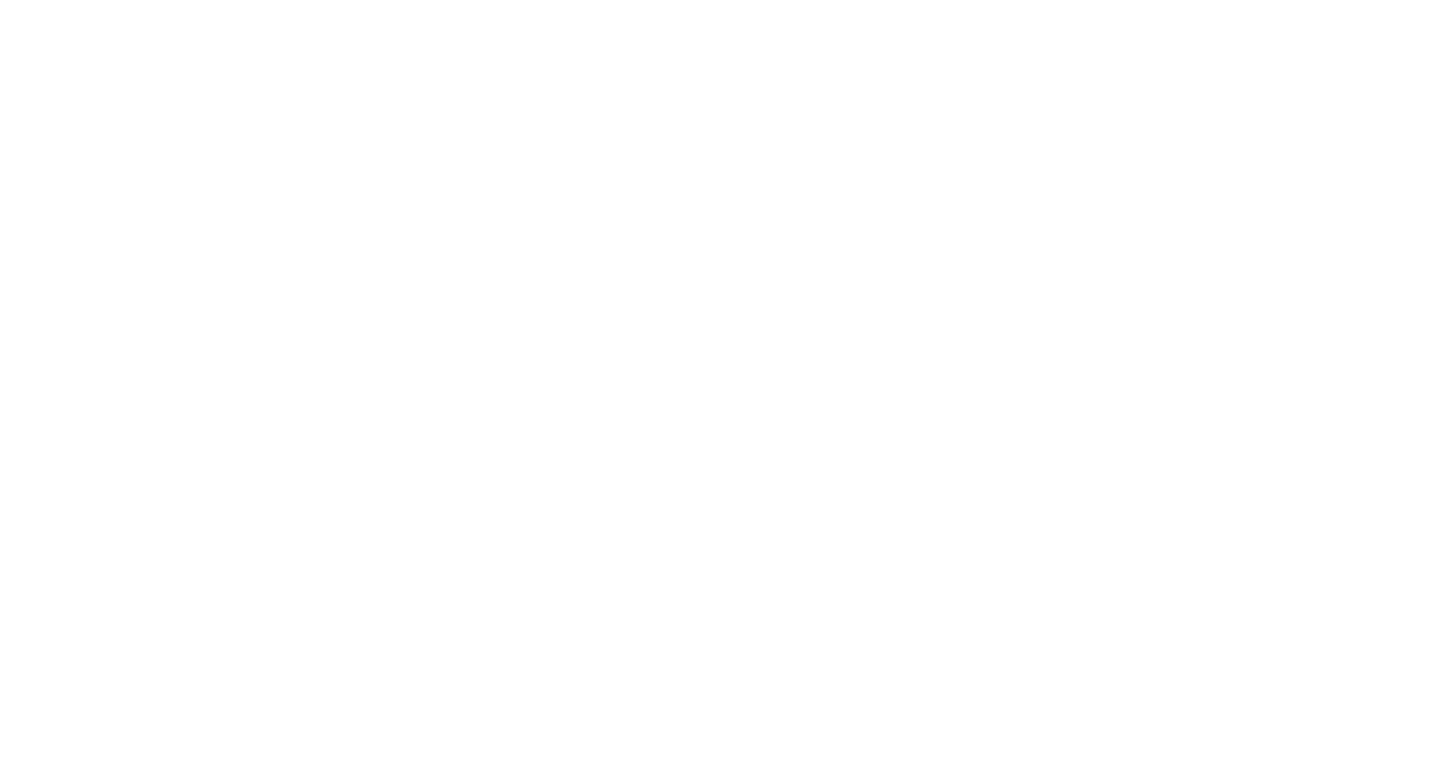scroll, scrollTop: 0, scrollLeft: 0, axis: both 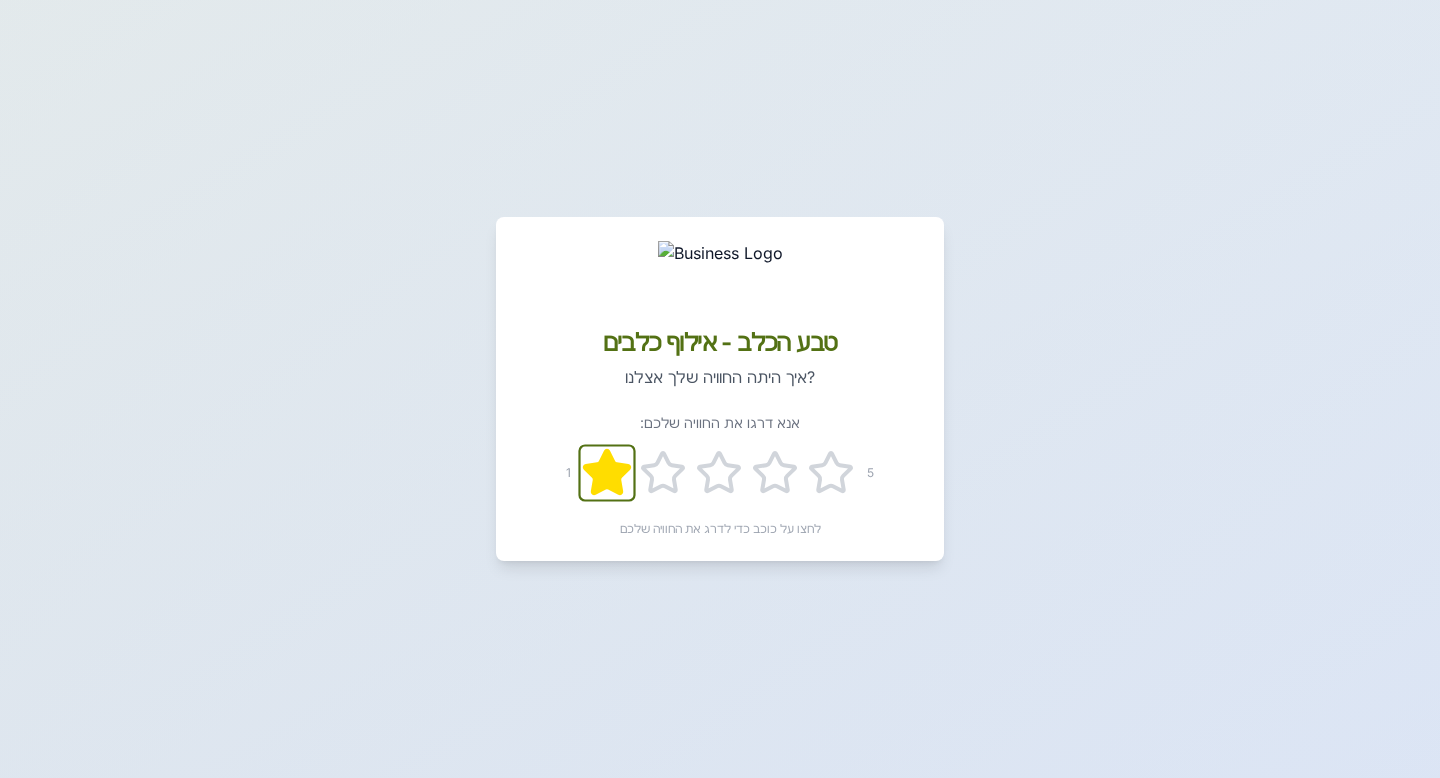 click at bounding box center [607, 472] 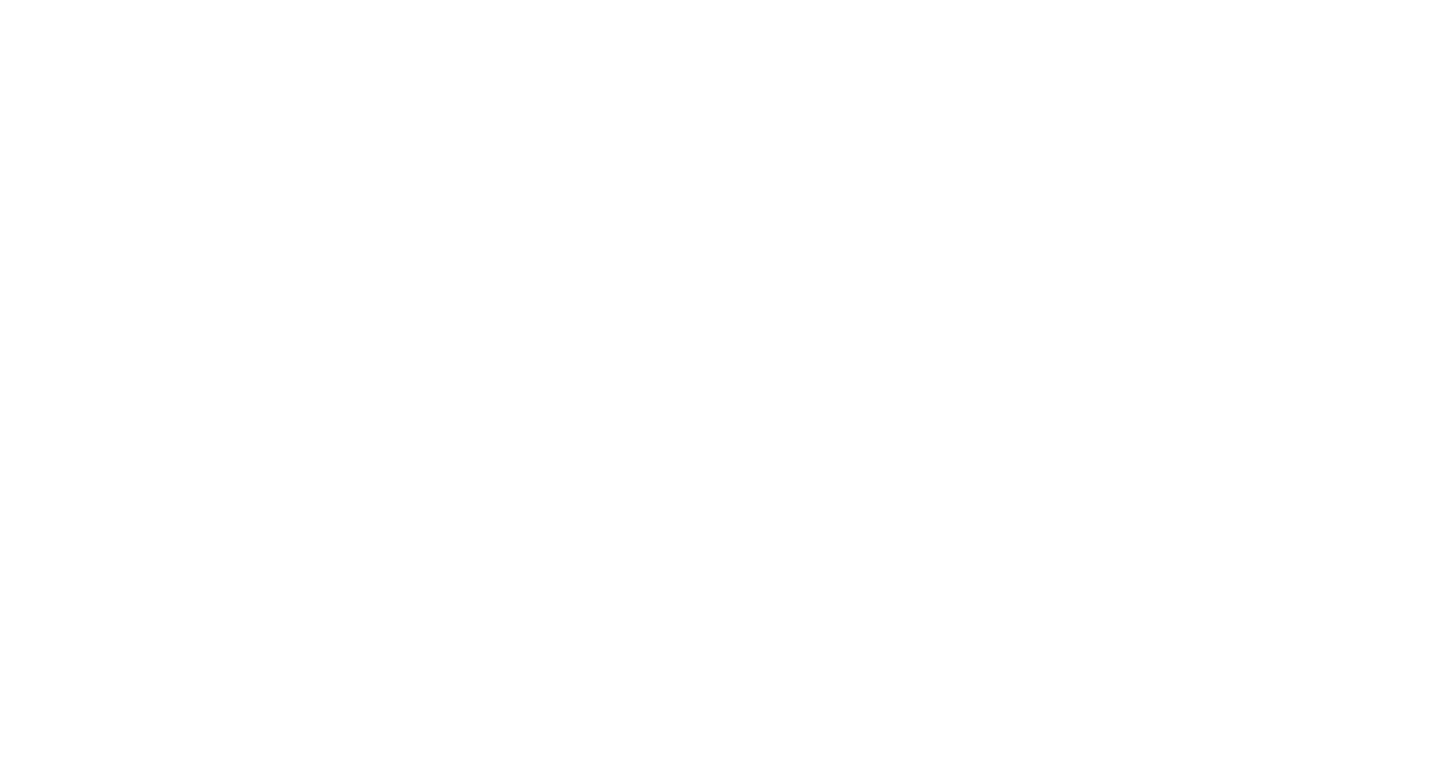 scroll, scrollTop: 0, scrollLeft: 0, axis: both 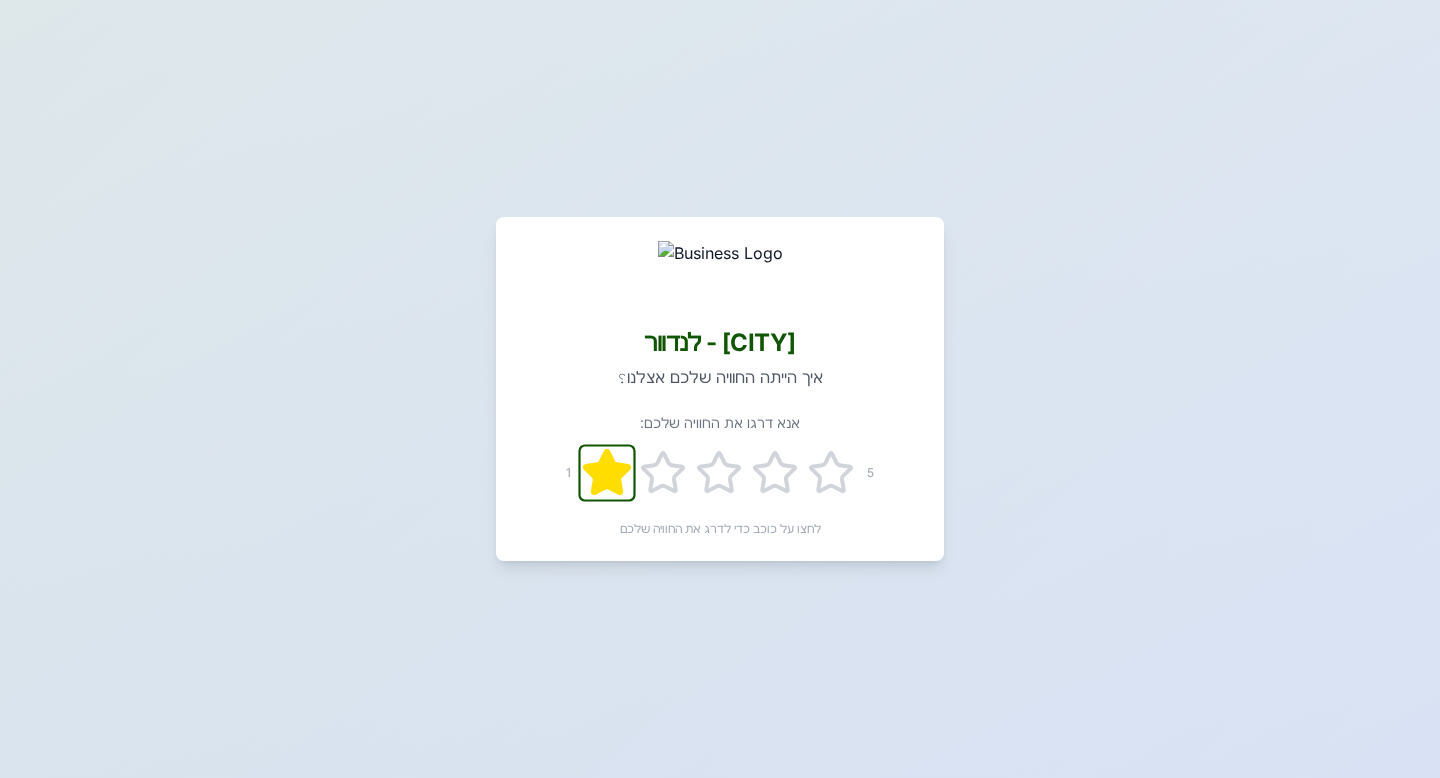 click at bounding box center [607, 472] 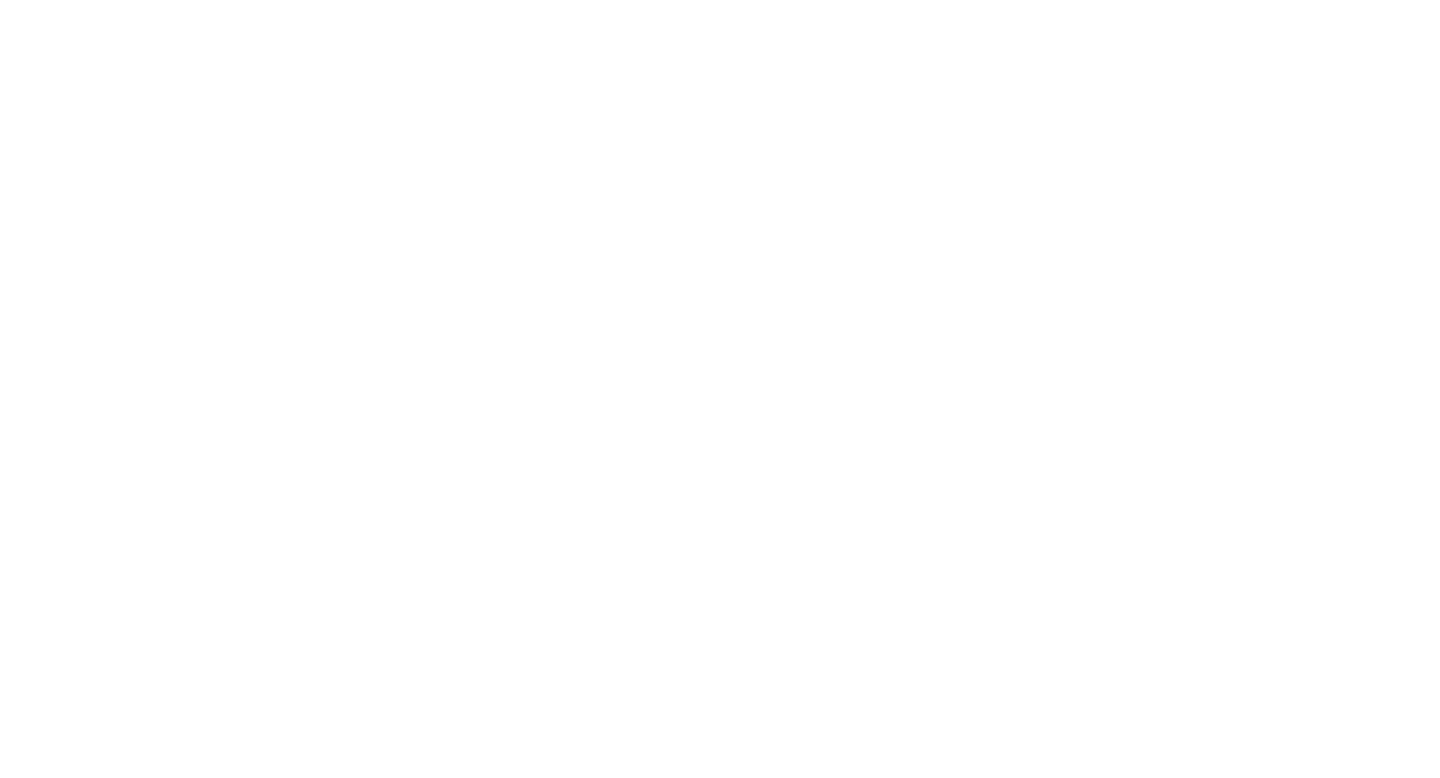 scroll, scrollTop: 0, scrollLeft: 0, axis: both 